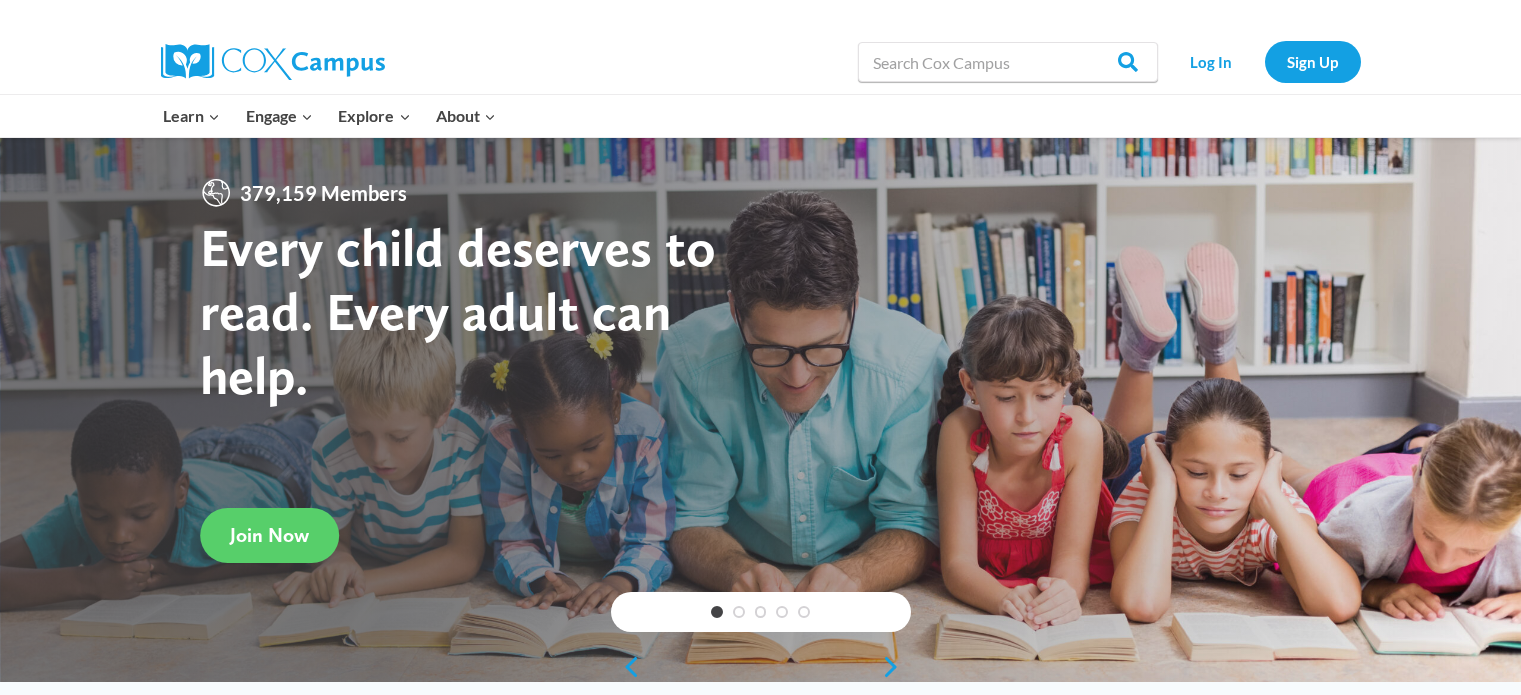 scroll, scrollTop: 0, scrollLeft: 0, axis: both 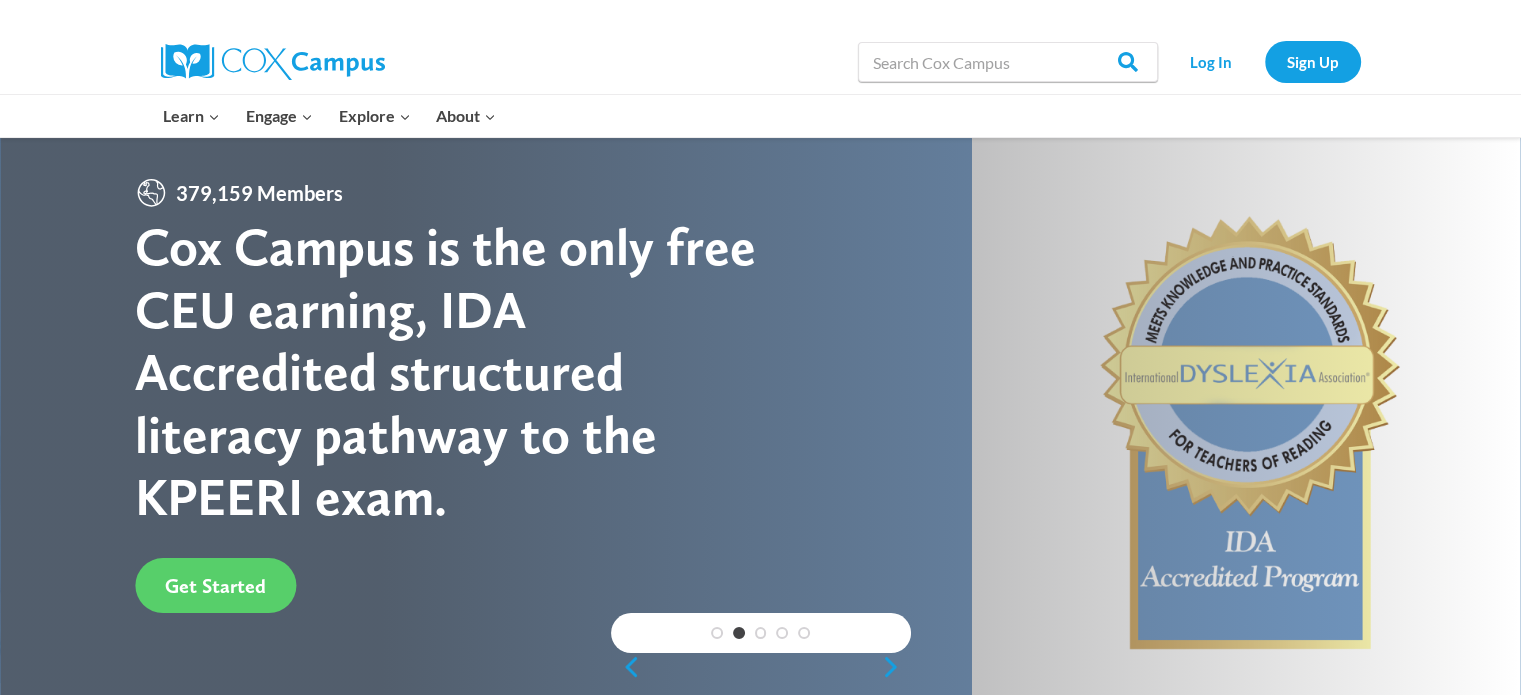 drag, startPoint x: 1534, startPoint y: 39, endPoint x: 1180, endPoint y: 347, distance: 469.23343 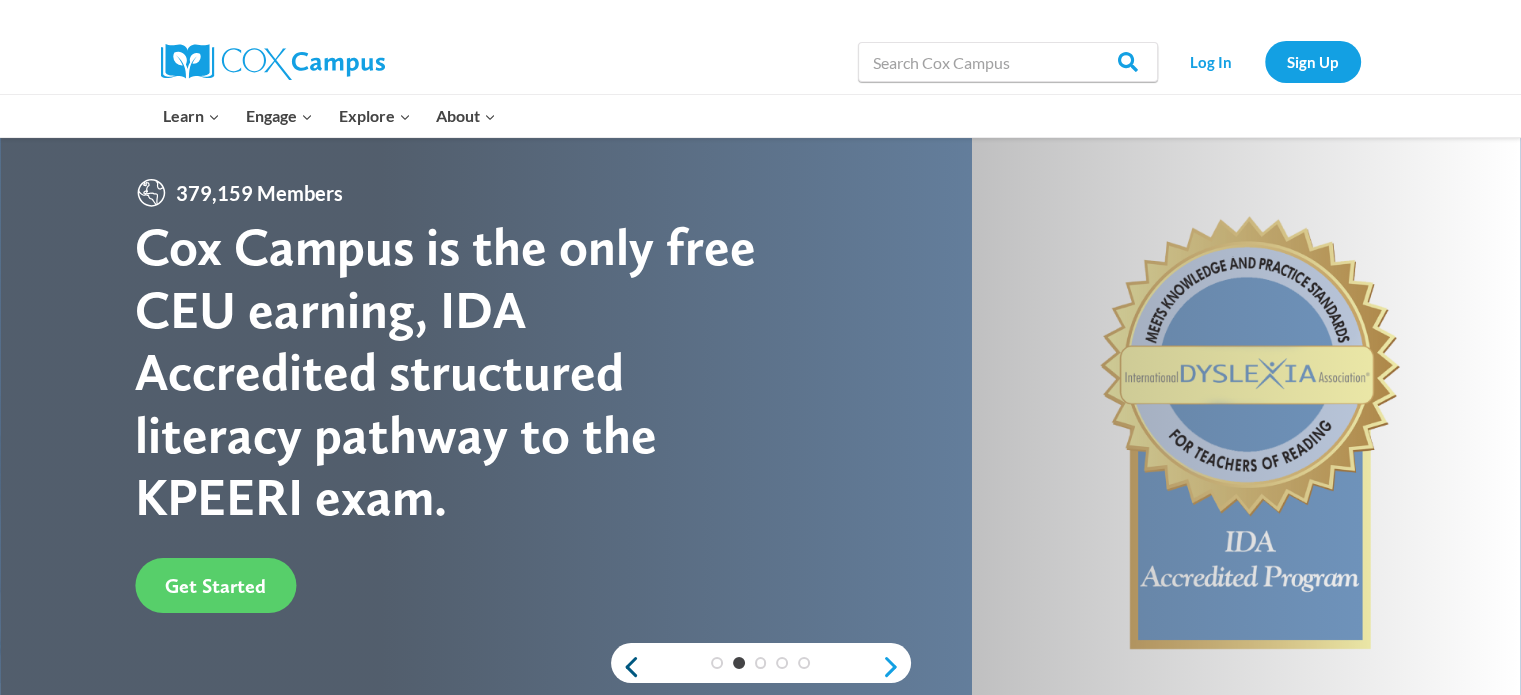 click on "Previous" at bounding box center (626, 667) 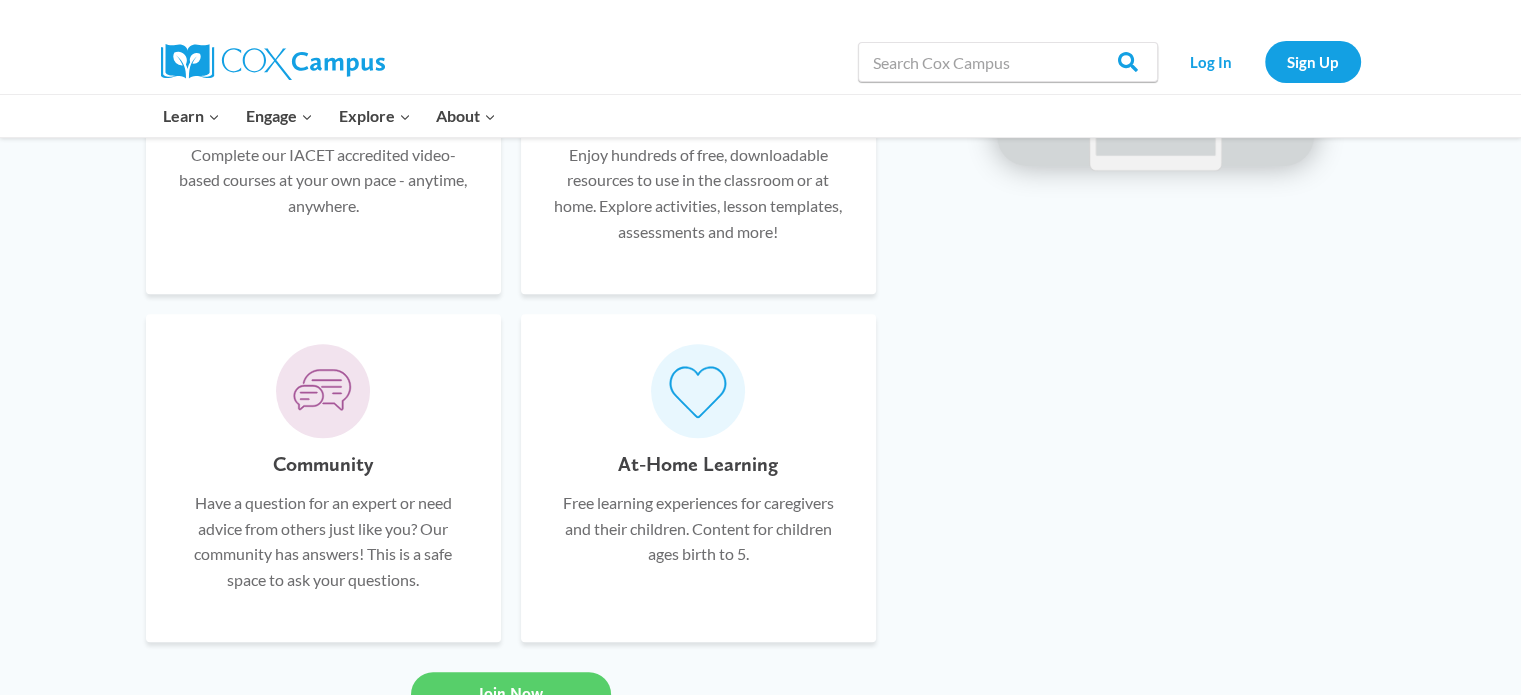 scroll, scrollTop: 1332, scrollLeft: 0, axis: vertical 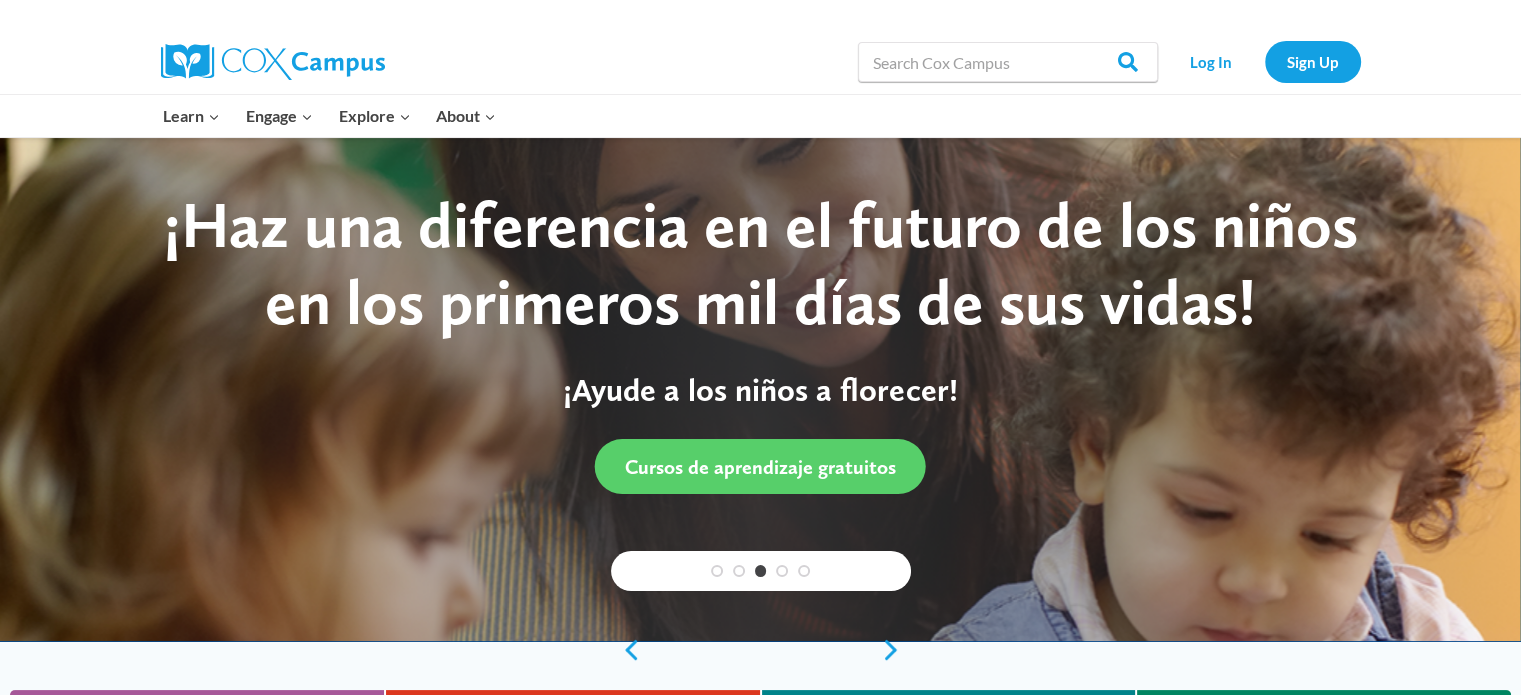click on "1 2 3 4 5" at bounding box center [761, 571] 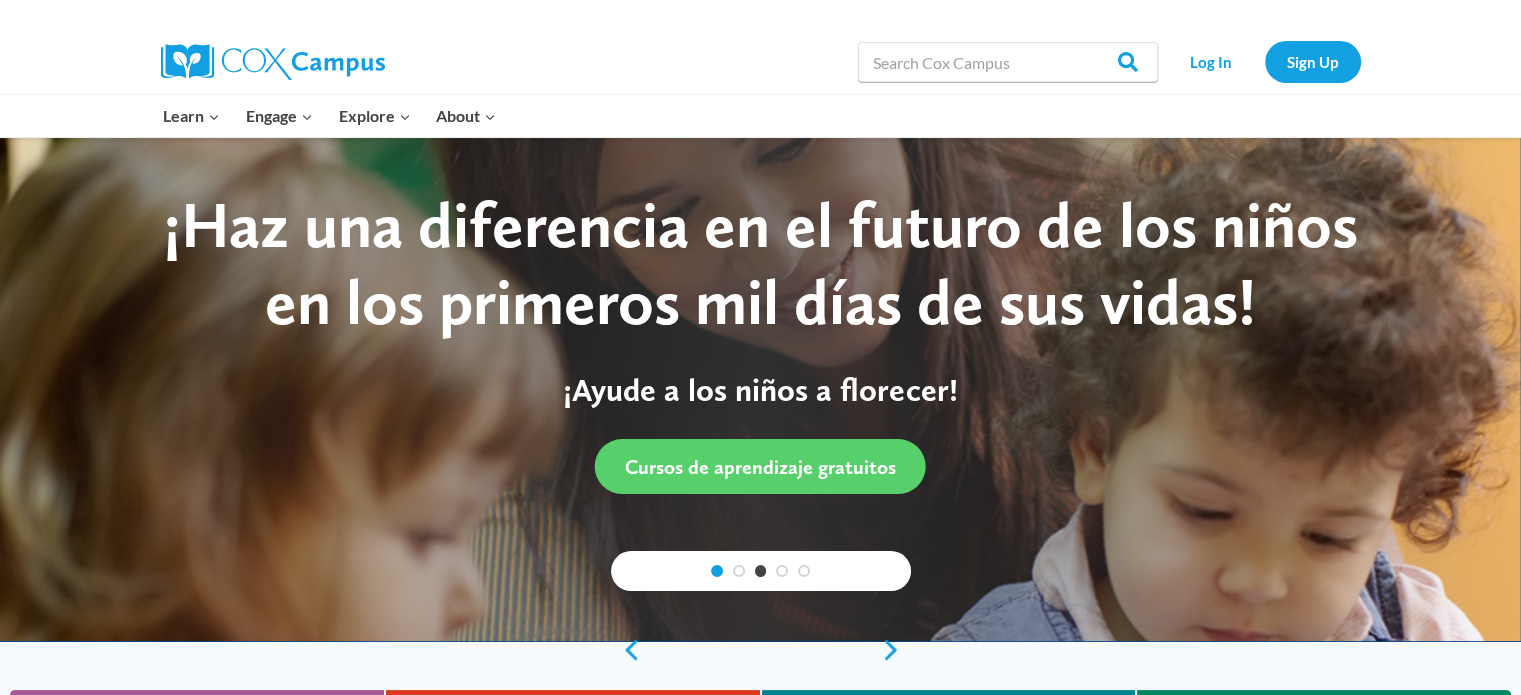 click on "1" at bounding box center (717, 571) 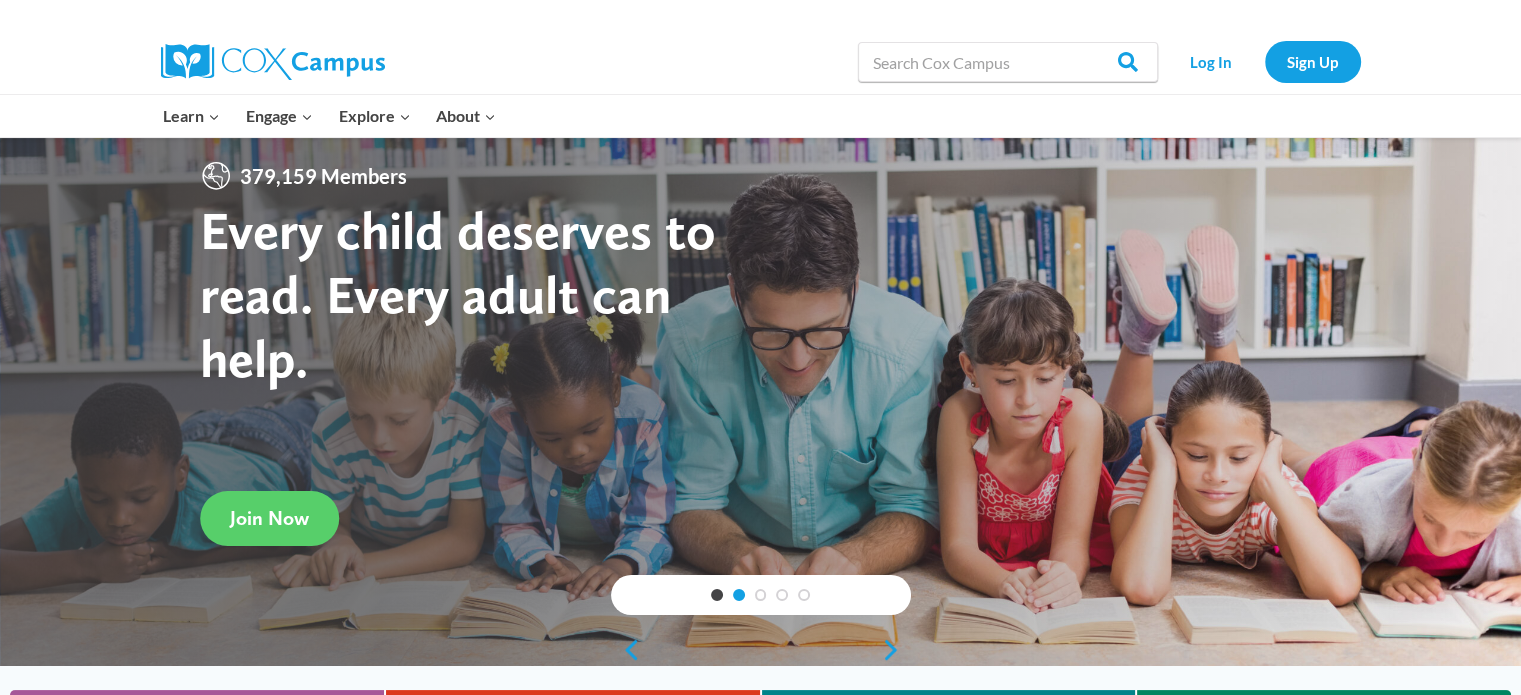 click on "2" at bounding box center [739, 595] 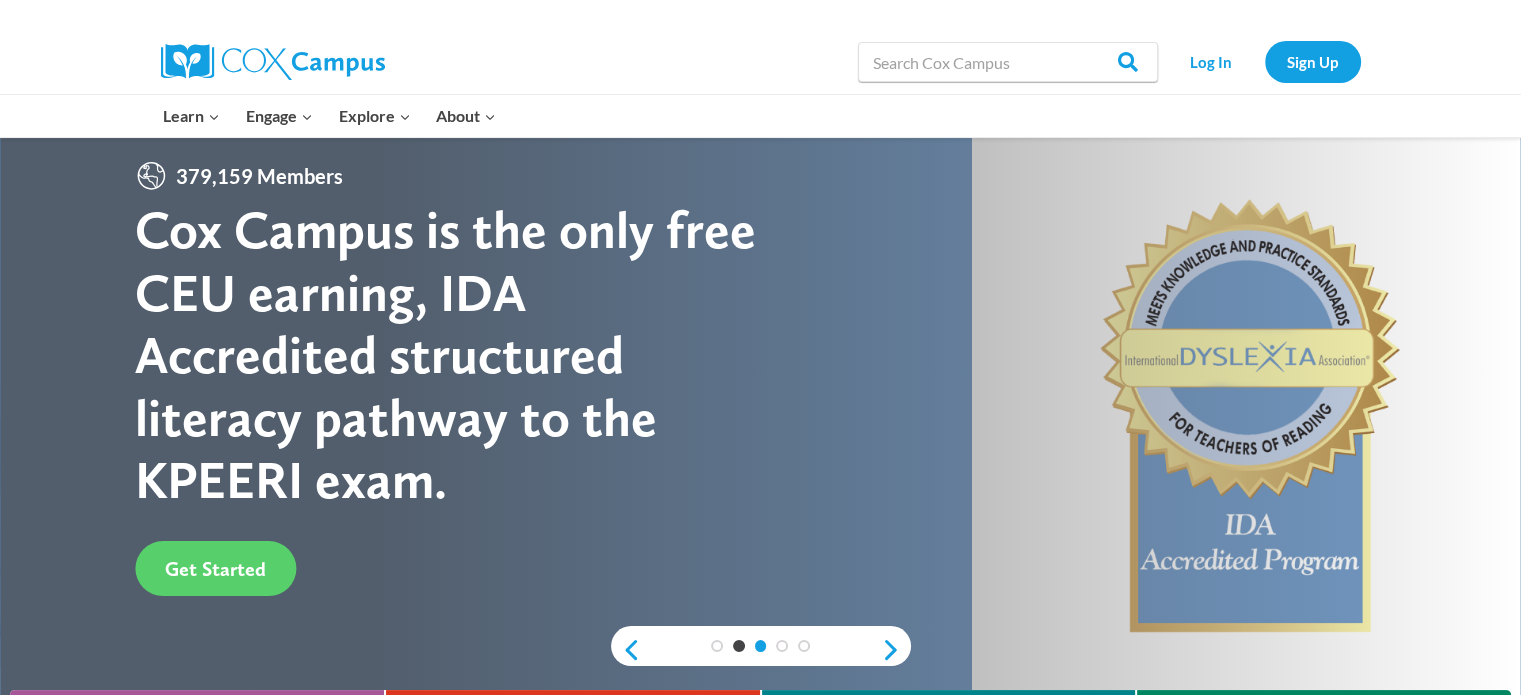 click on "3" at bounding box center (761, 646) 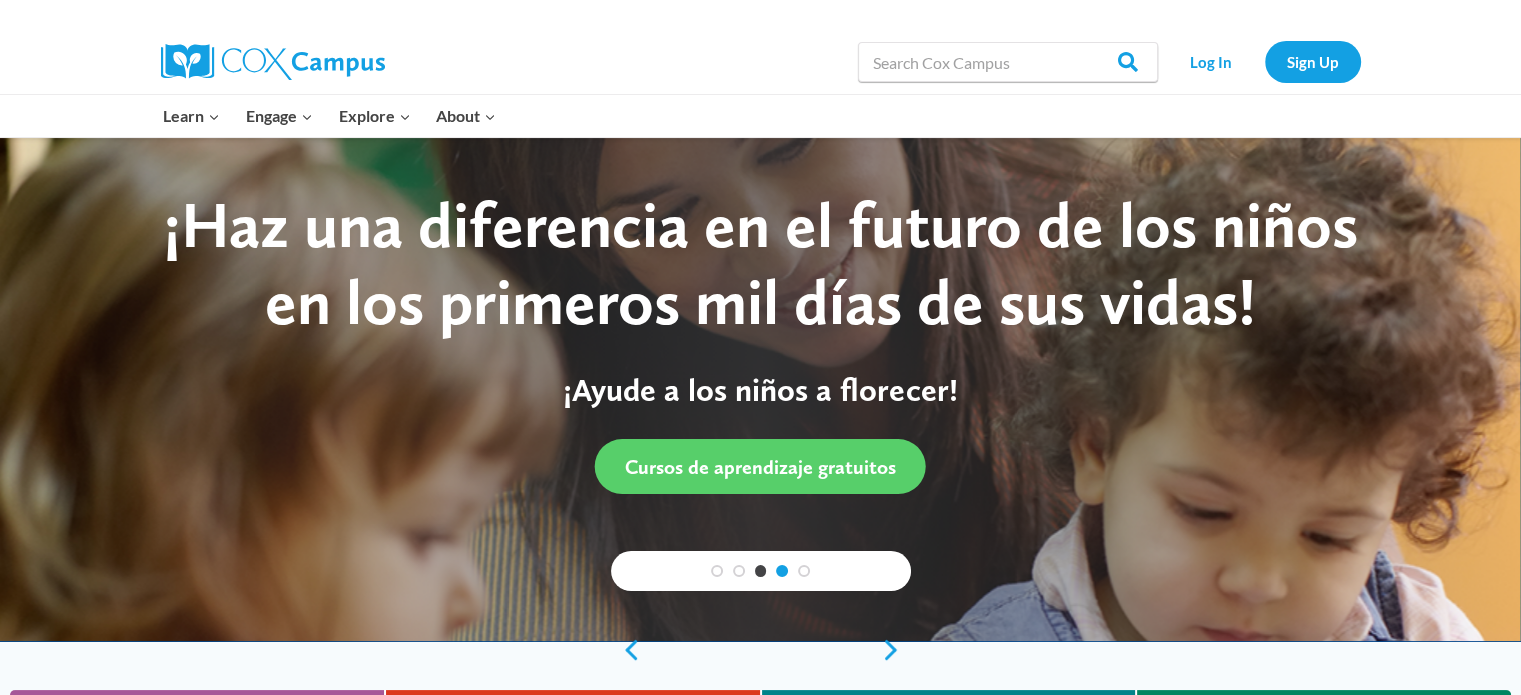 click on "4" at bounding box center [782, 571] 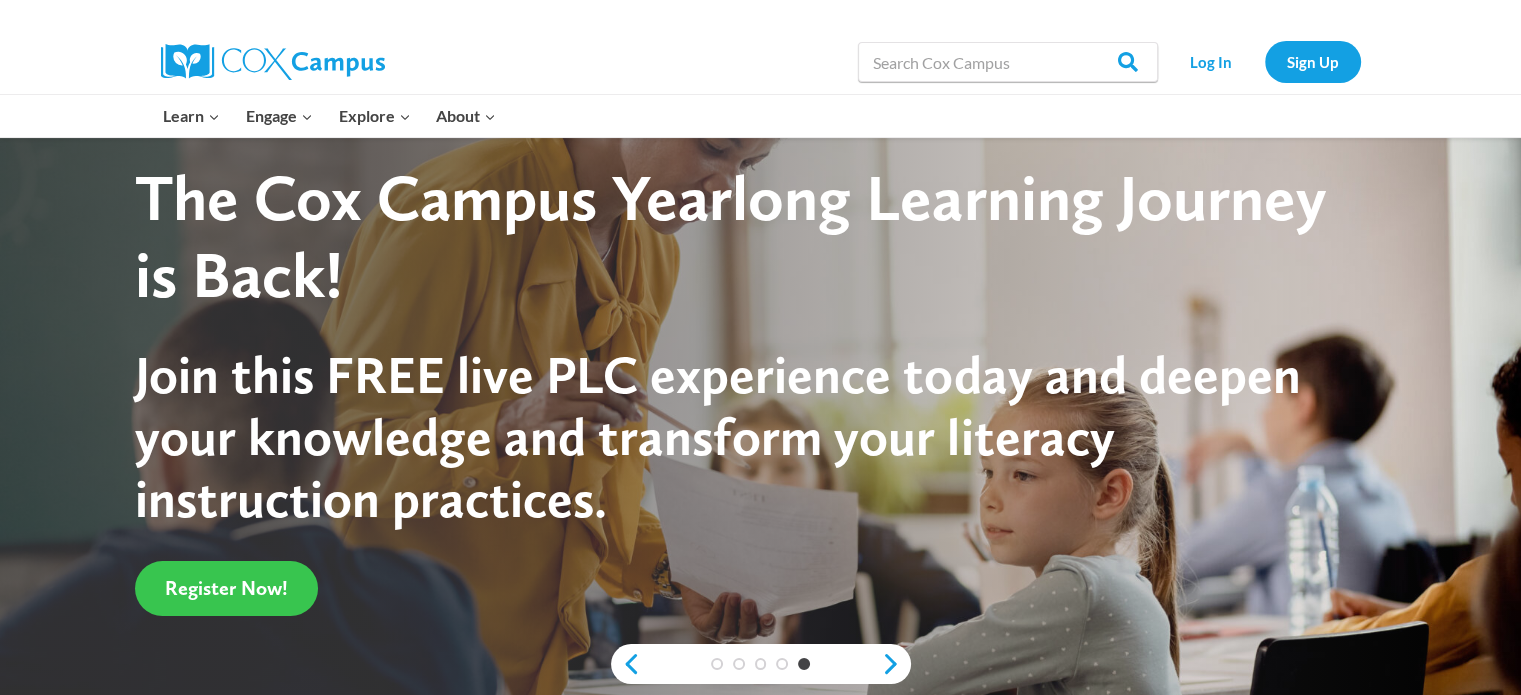 click on "Register Now!" at bounding box center [741, 588] 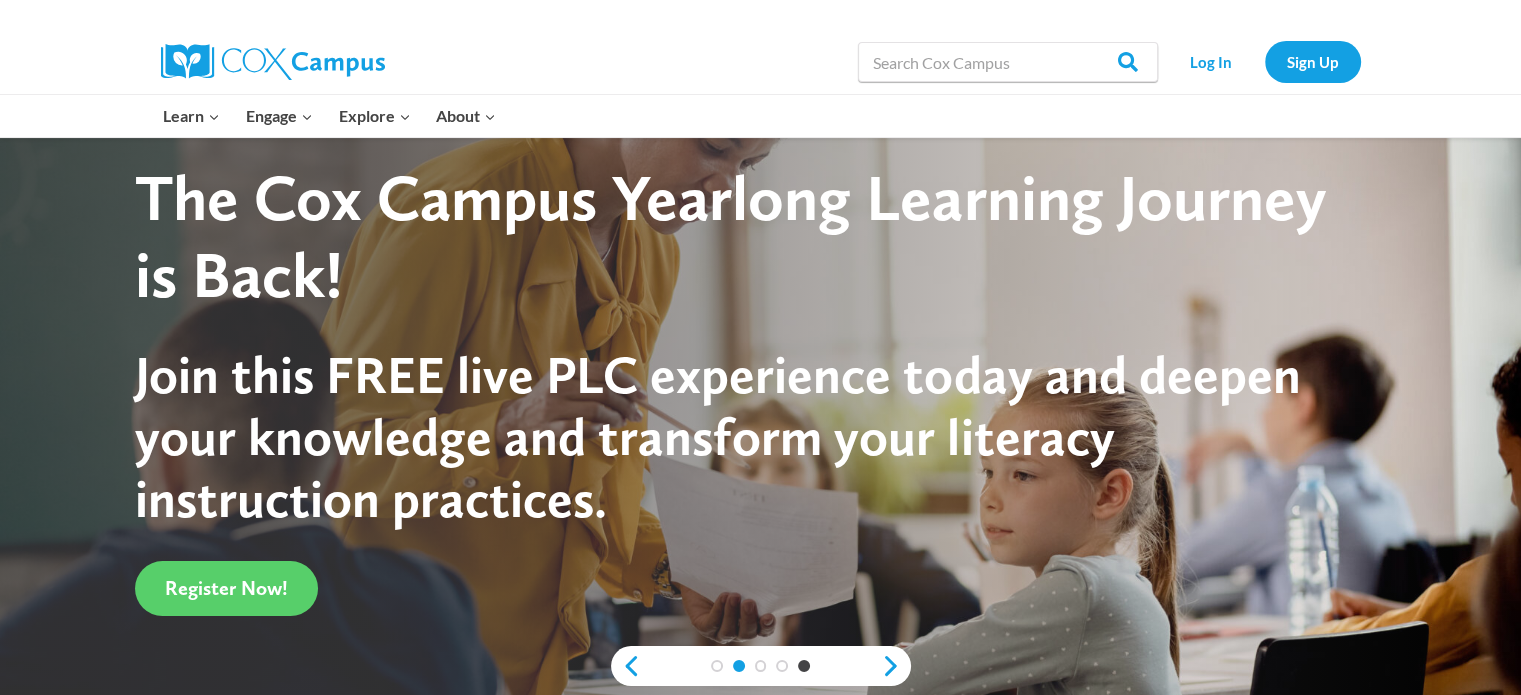 click on "2" at bounding box center [739, 666] 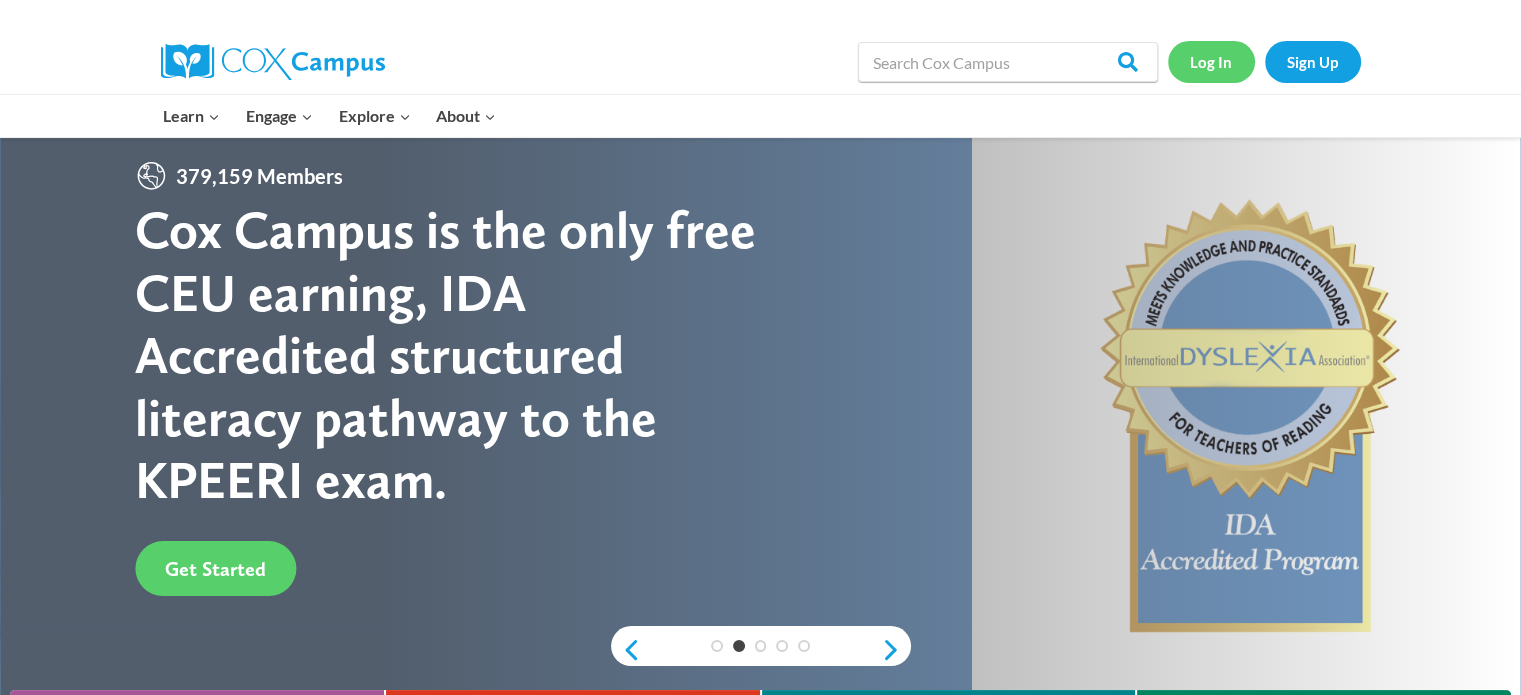 click on "Log In" at bounding box center (1211, 61) 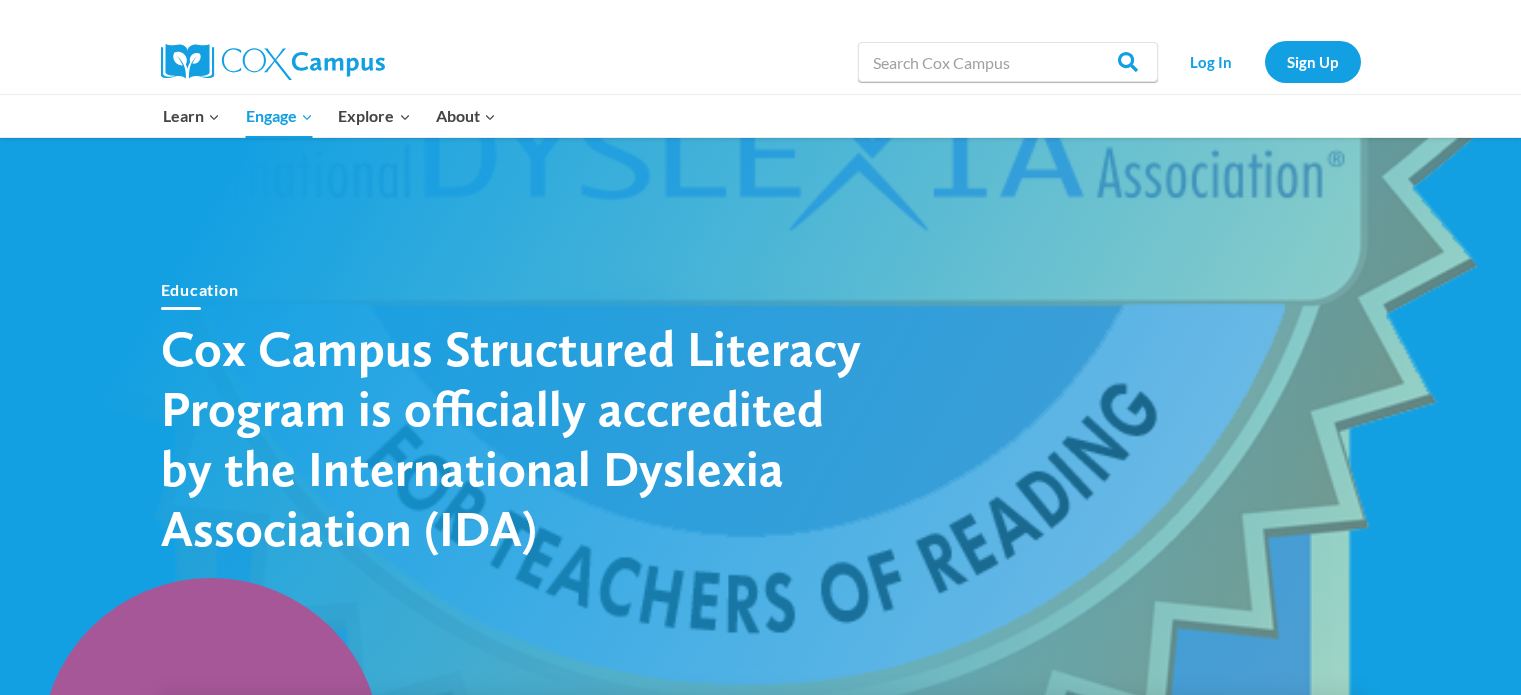 scroll, scrollTop: 0, scrollLeft: 0, axis: both 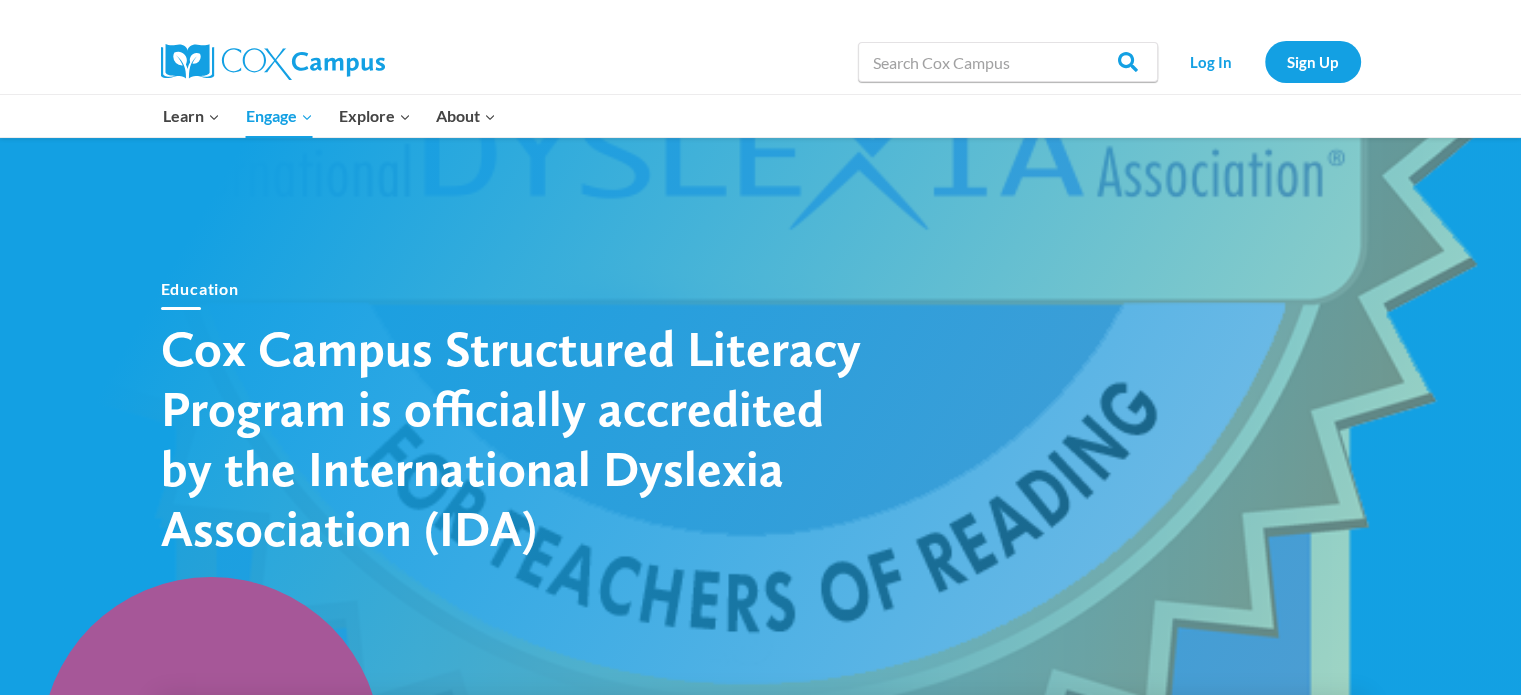 click on "Education
Cox Campus Structured Literacy Program is officially accredited by the International Dyslexia Association (IDA)" at bounding box center [761, 417] 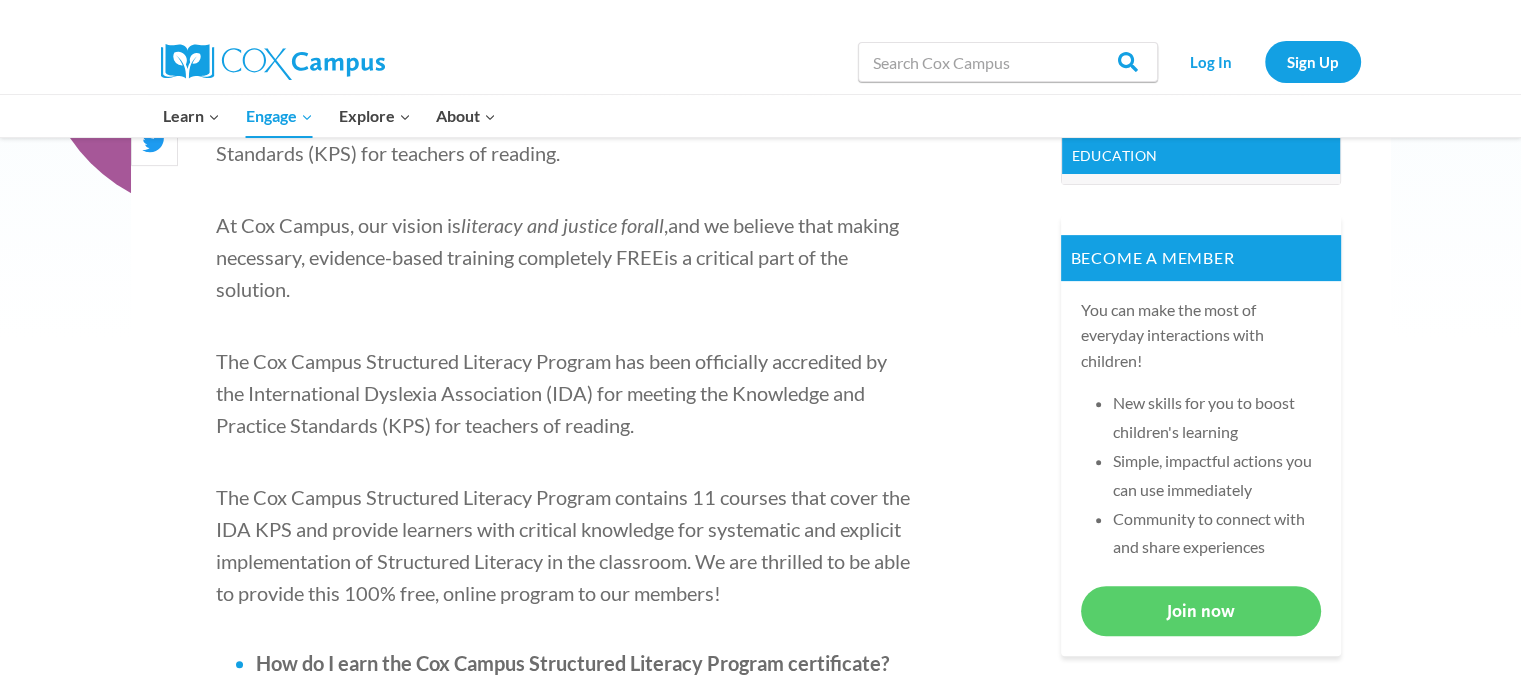 scroll, scrollTop: 0, scrollLeft: 0, axis: both 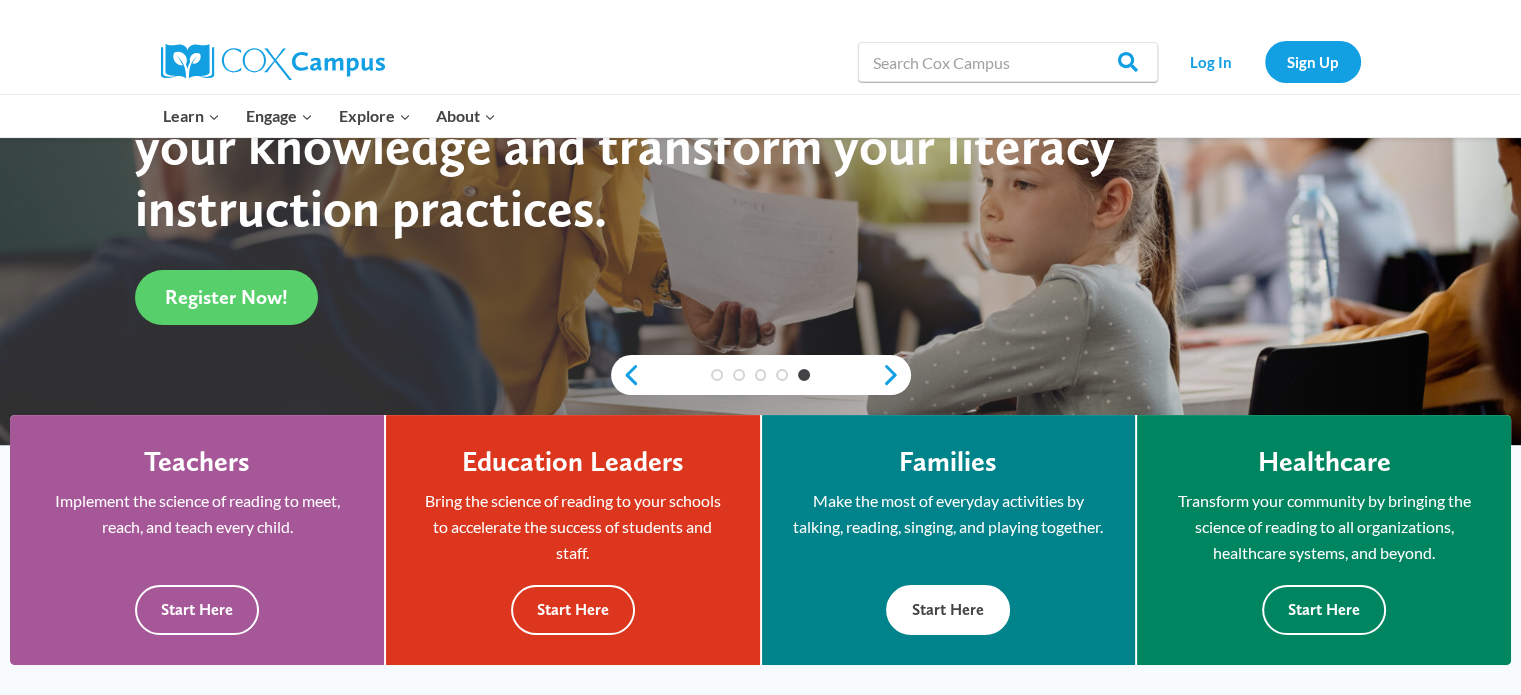 click on "Start Here" at bounding box center (948, 609) 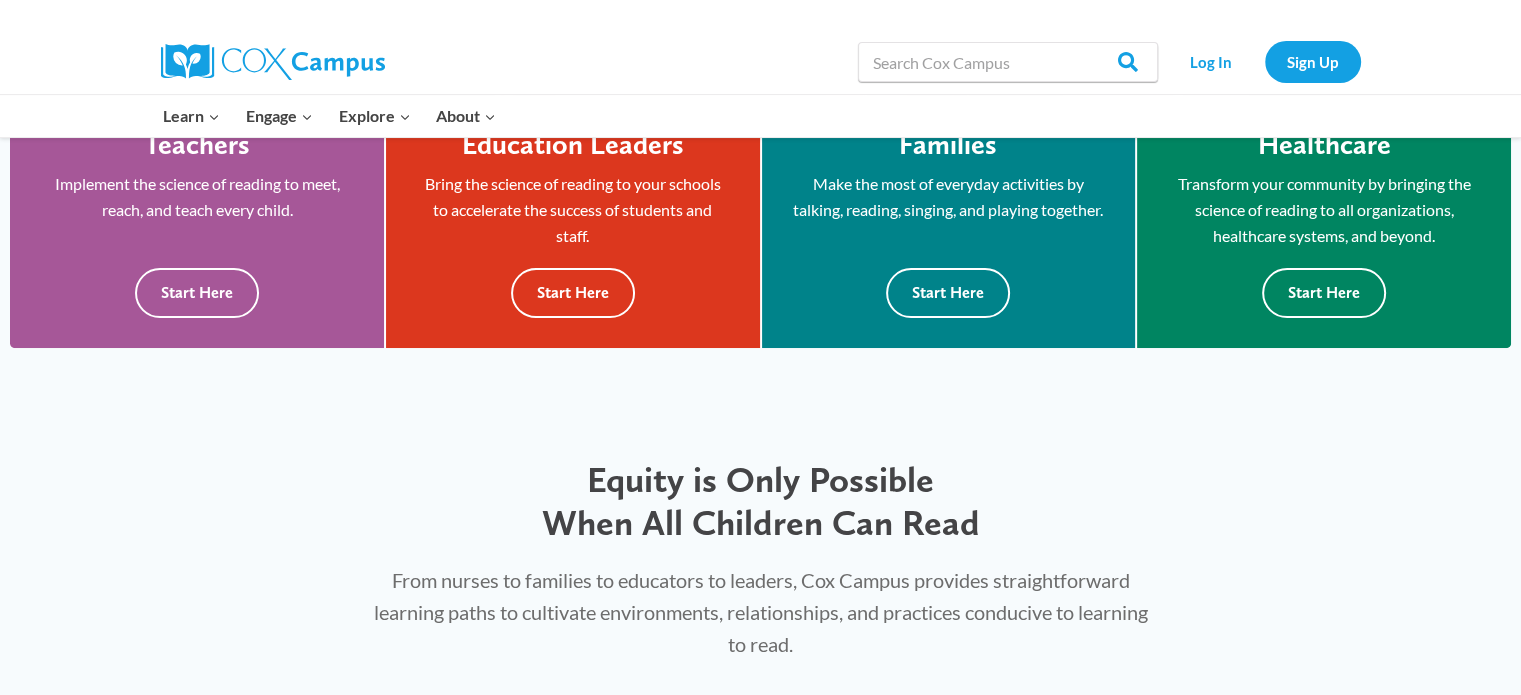 scroll, scrollTop: 0, scrollLeft: 0, axis: both 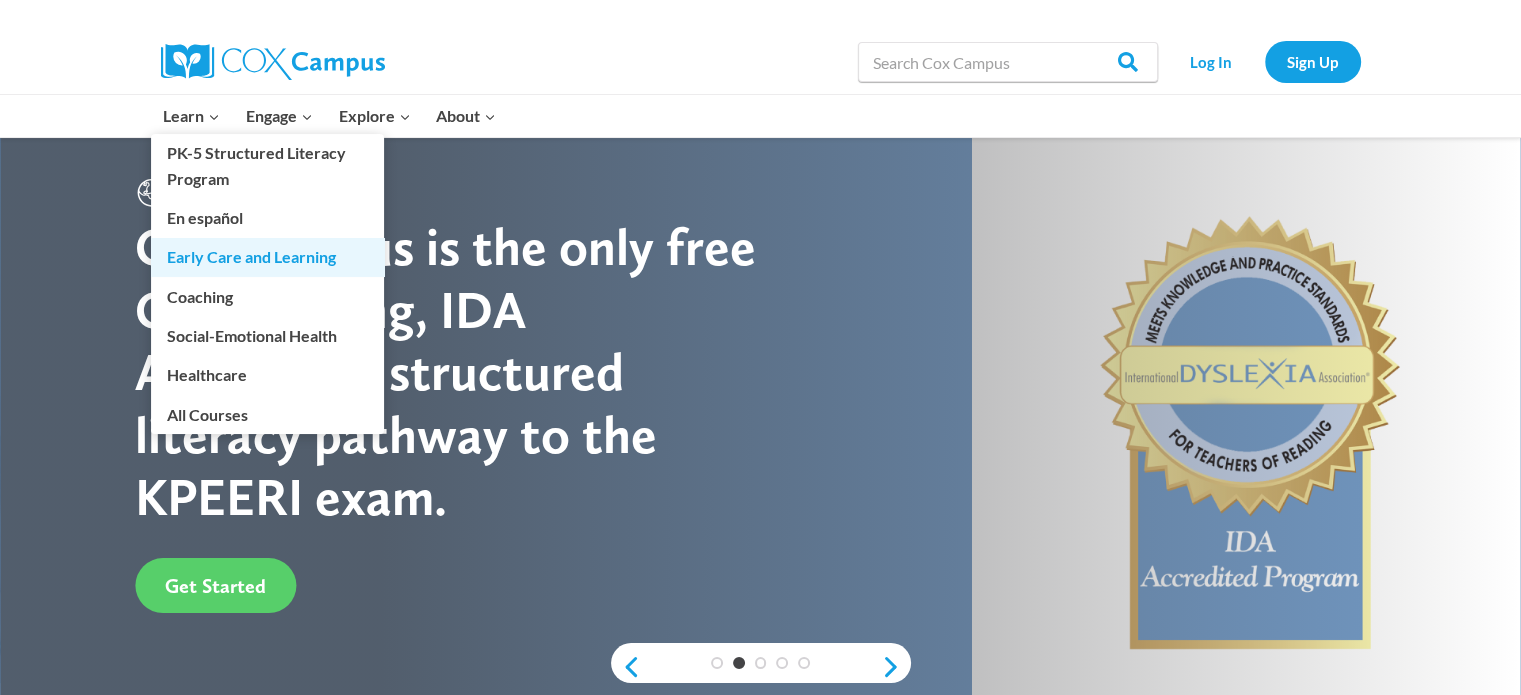 click on "Early Care and Learning" at bounding box center [267, 257] 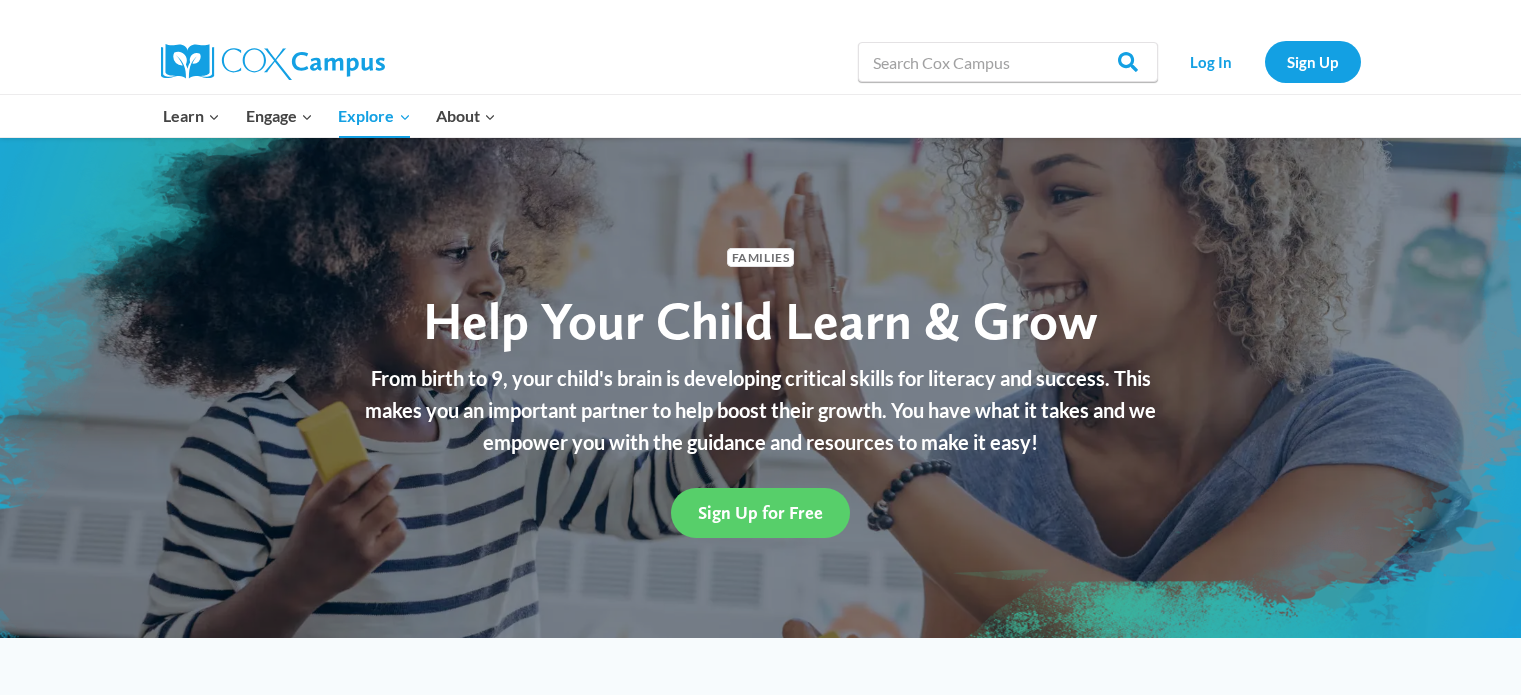 scroll, scrollTop: 0, scrollLeft: 0, axis: both 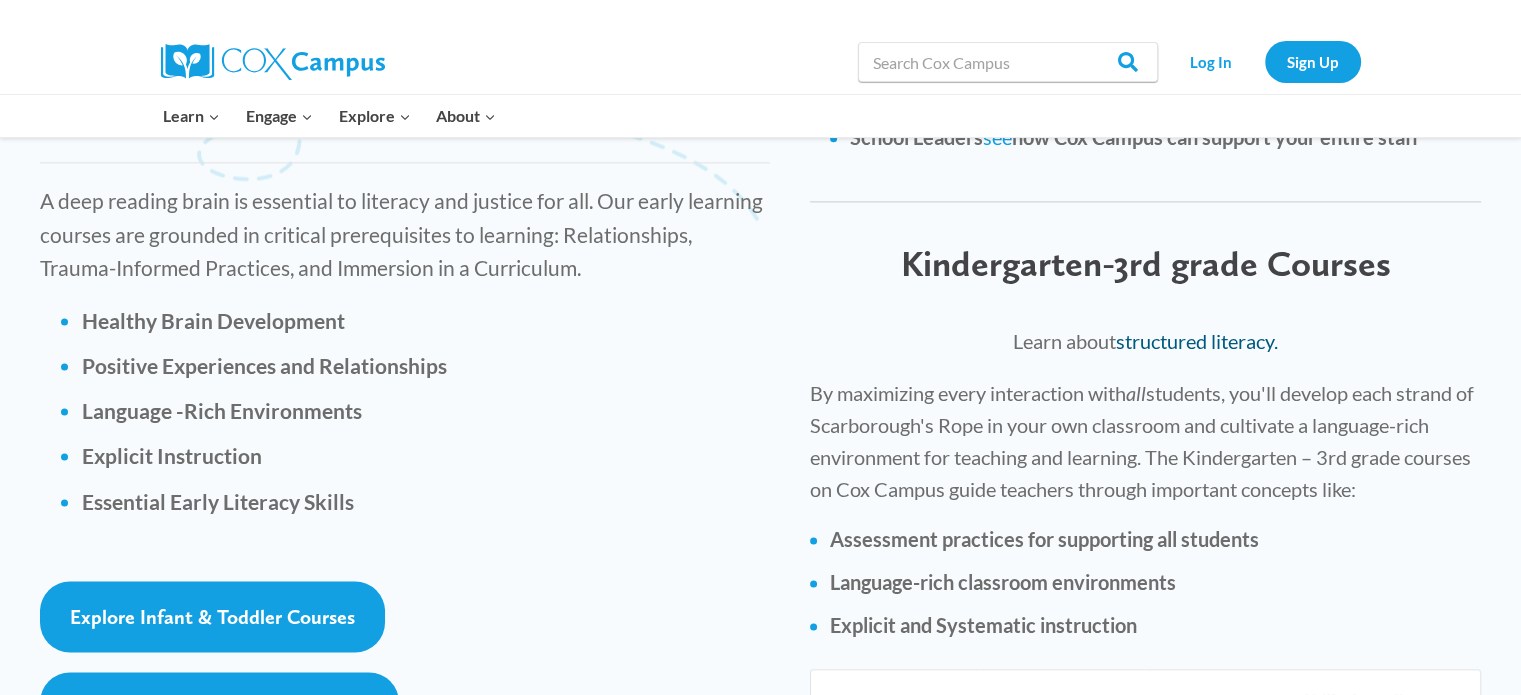 click on "structured literacy." at bounding box center (1197, 341) 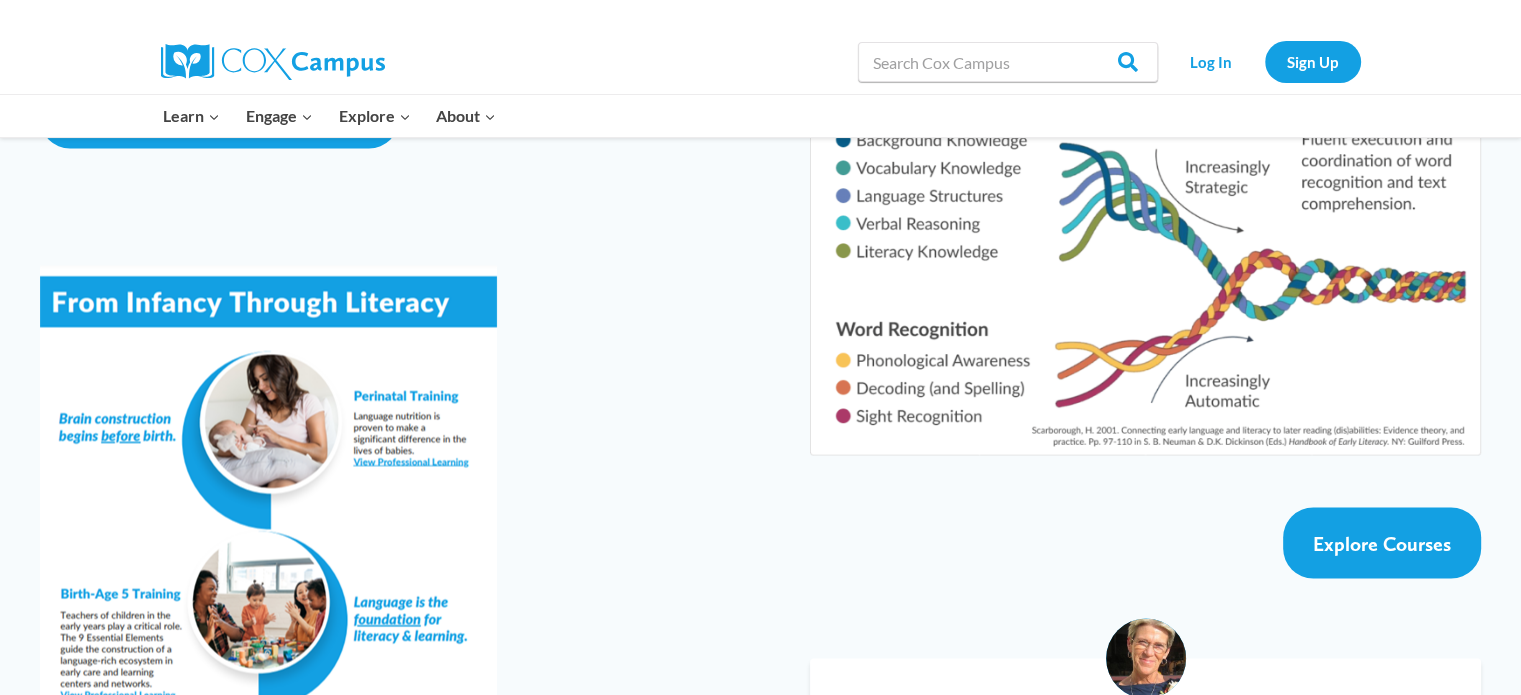 scroll, scrollTop: 3326, scrollLeft: 0, axis: vertical 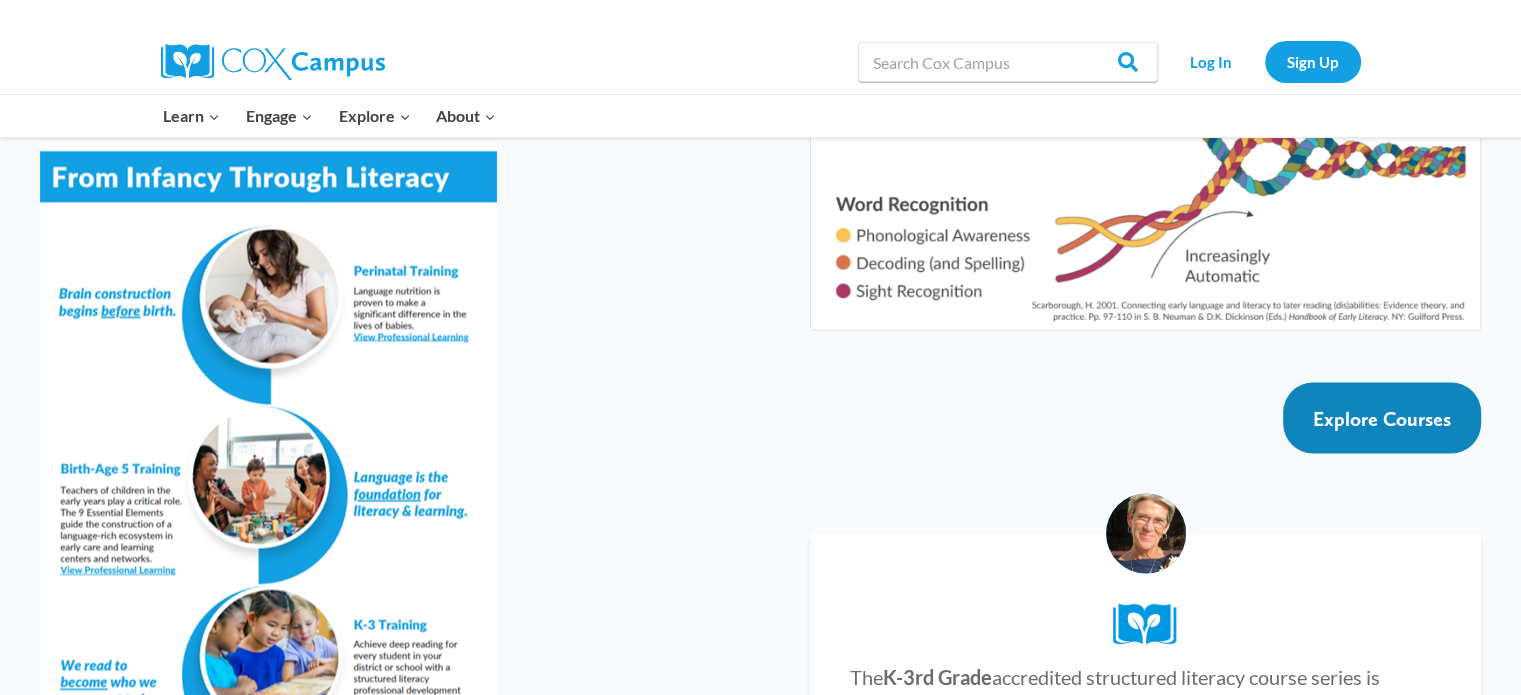 click on "Explore Courses" at bounding box center [1382, 417] 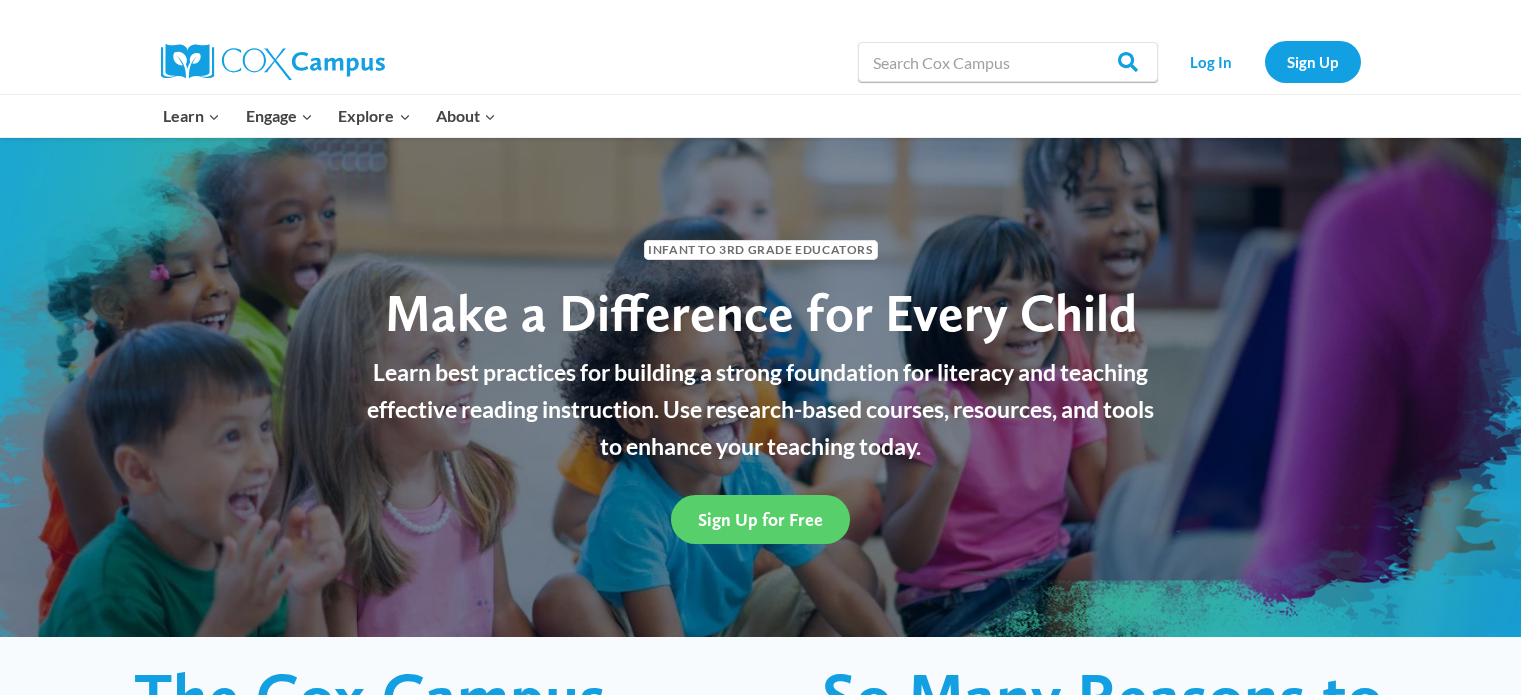 scroll, scrollTop: 3414, scrollLeft: 0, axis: vertical 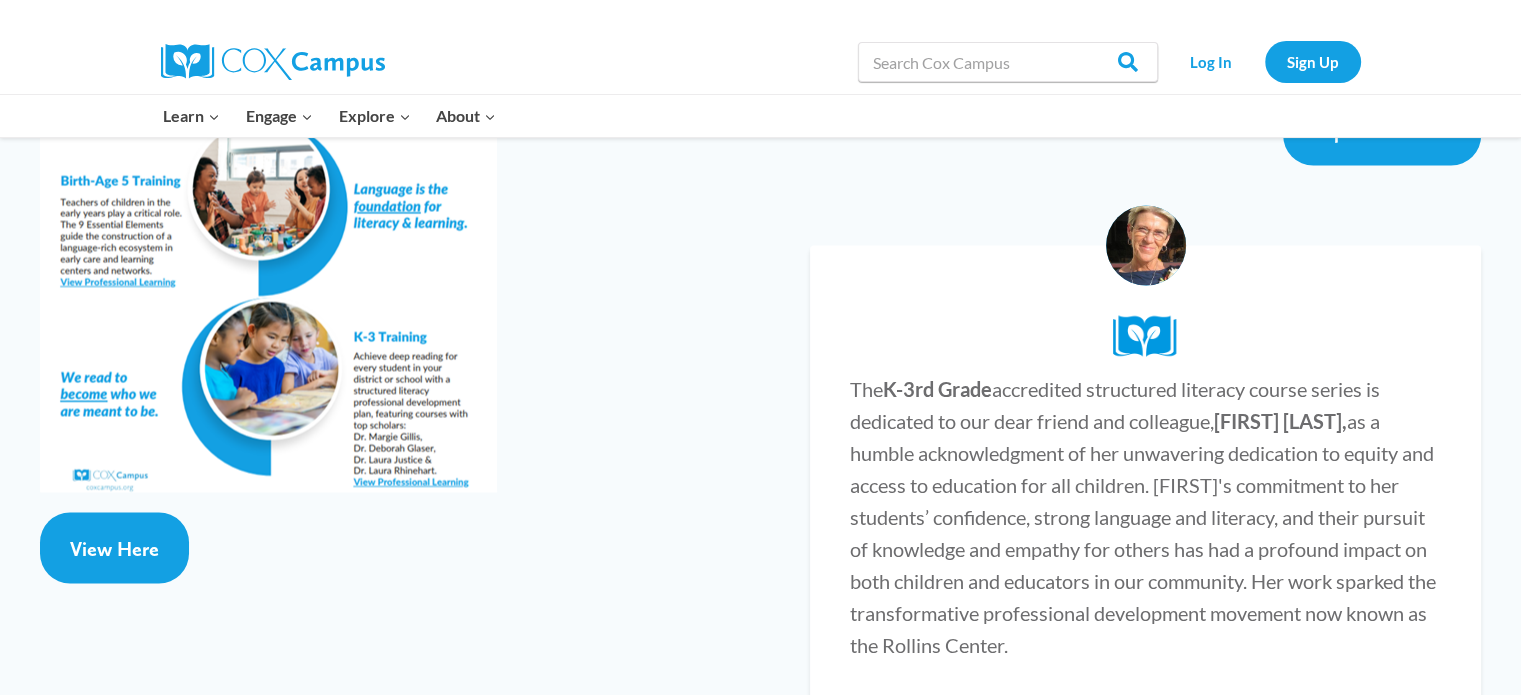 click at bounding box center [268, 172] 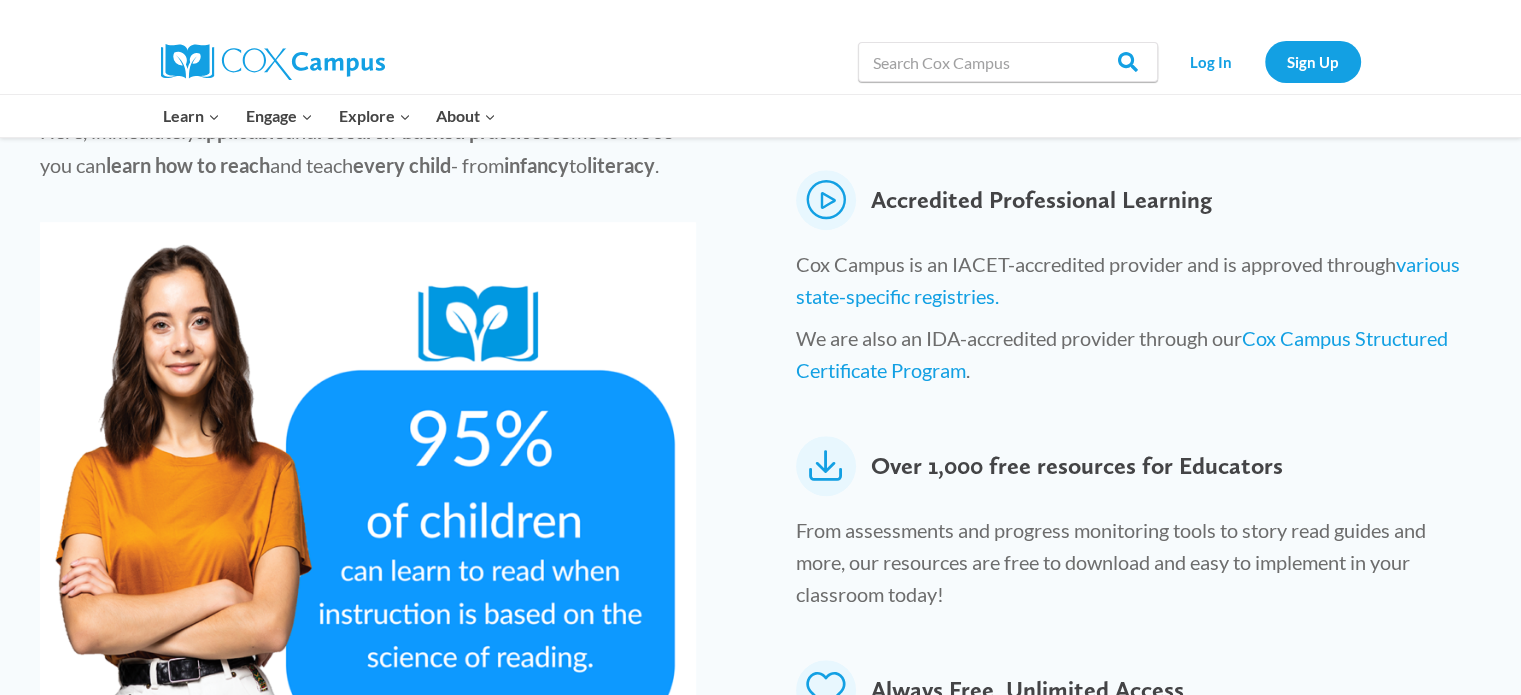 scroll, scrollTop: 662, scrollLeft: 0, axis: vertical 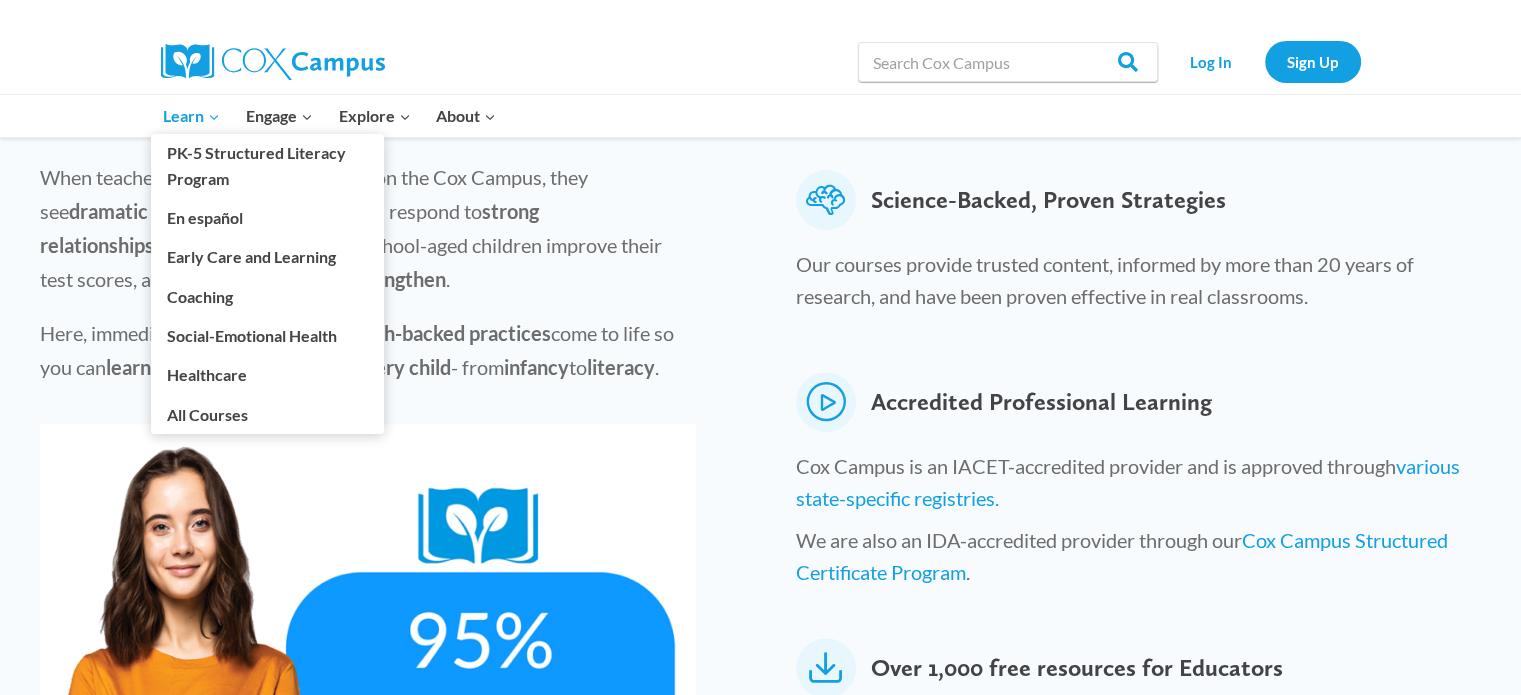 click on "Learn Expand" at bounding box center [191, 116] 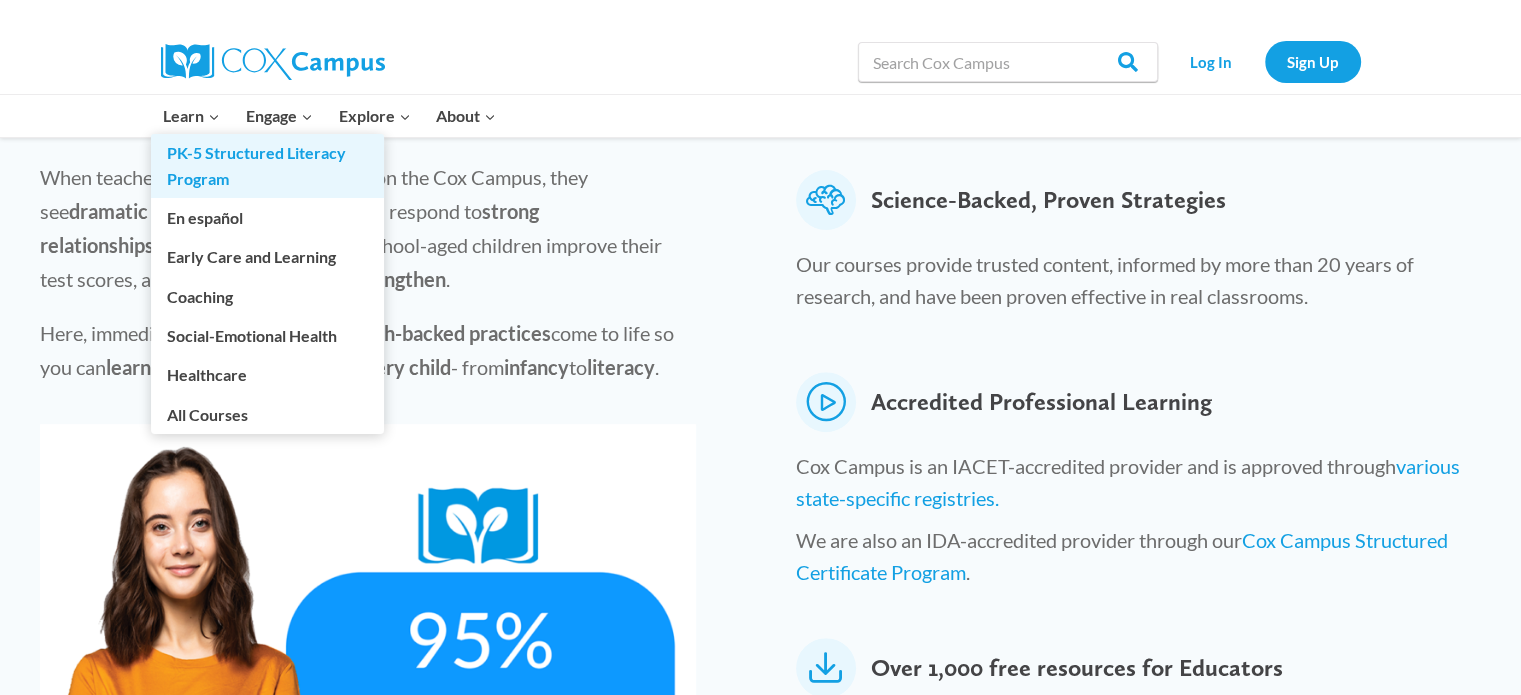 click on "PK-5 Structured Literacy Program" at bounding box center (267, 166) 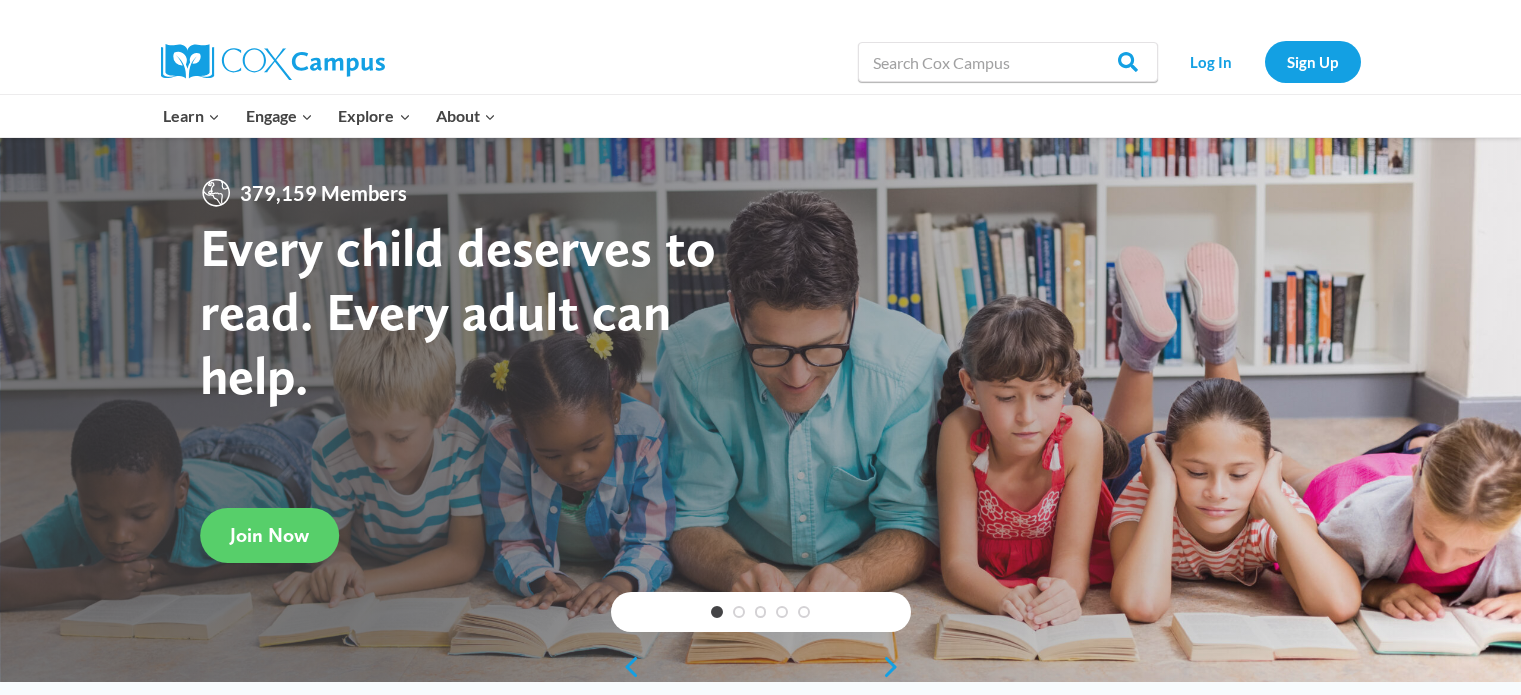 scroll, scrollTop: 0, scrollLeft: 0, axis: both 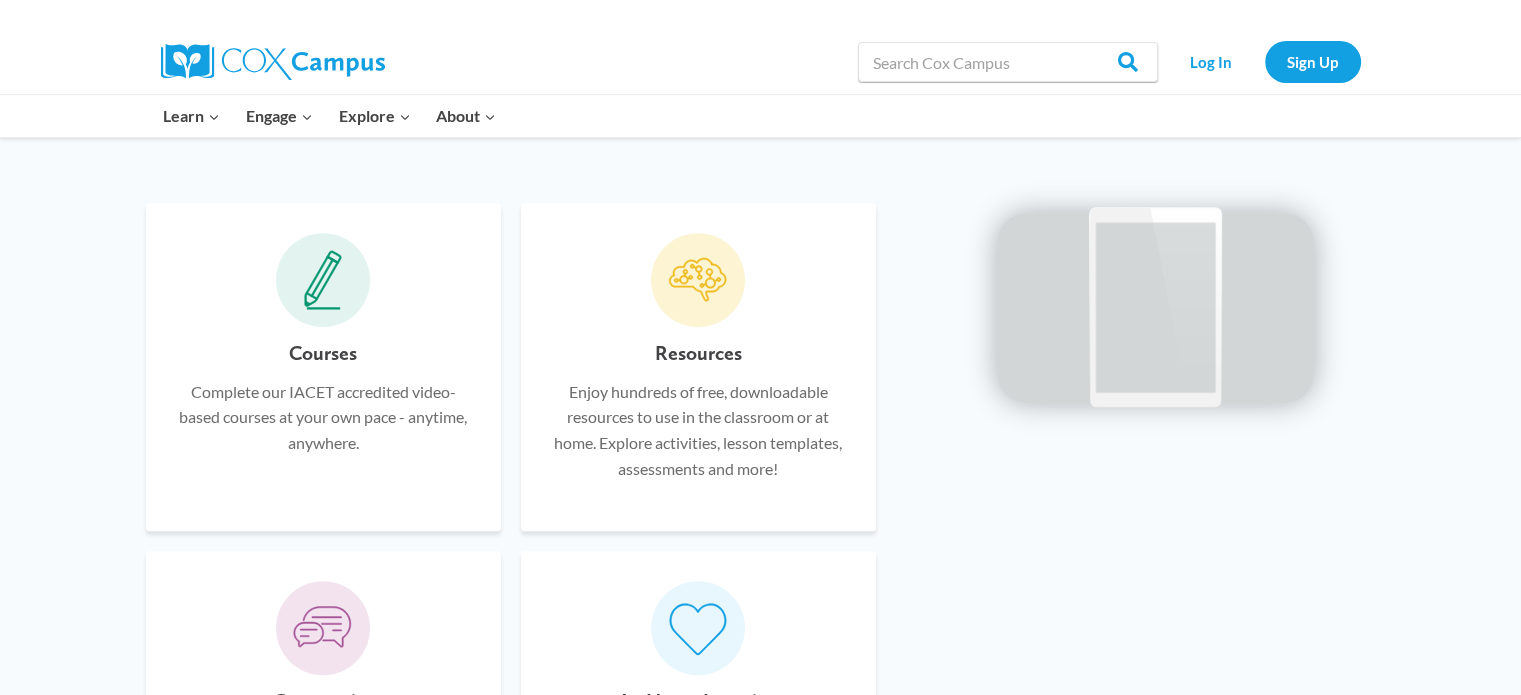 click 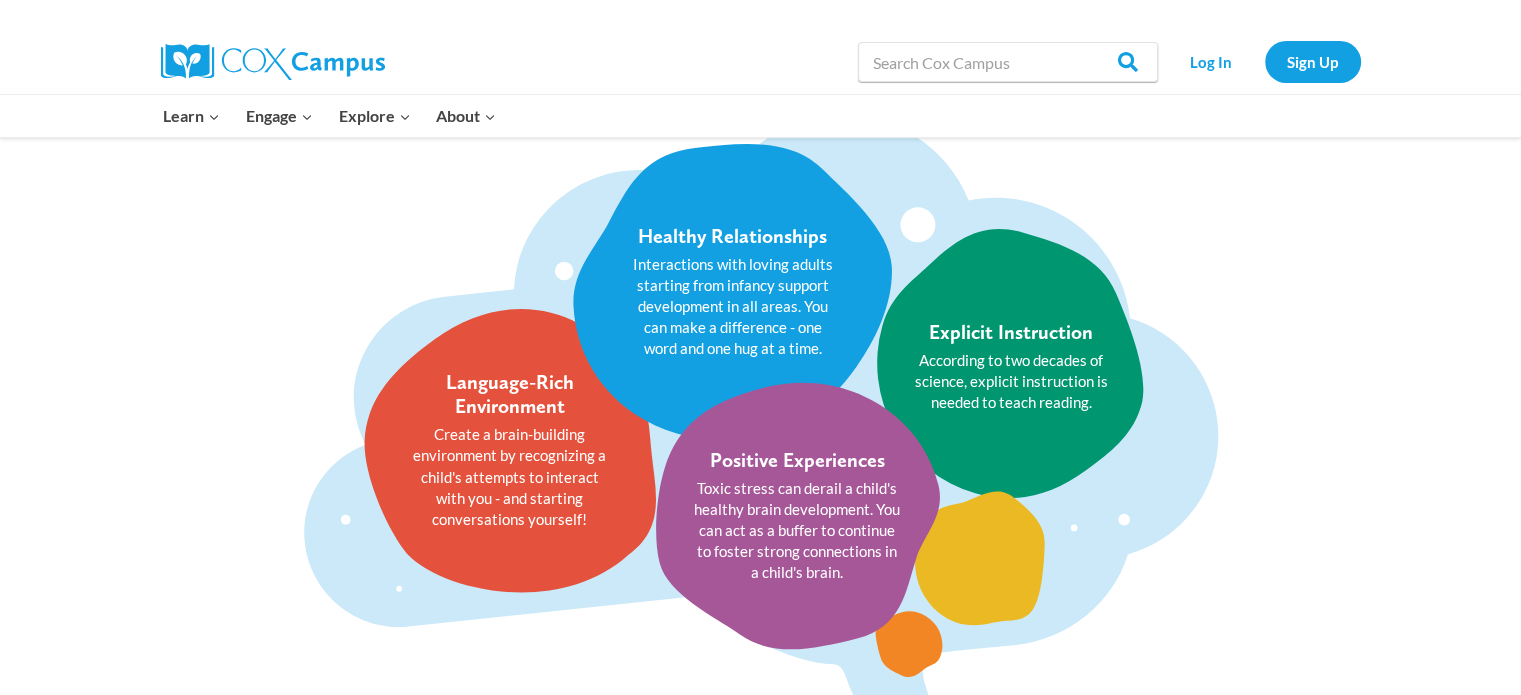 scroll, scrollTop: 2381, scrollLeft: 0, axis: vertical 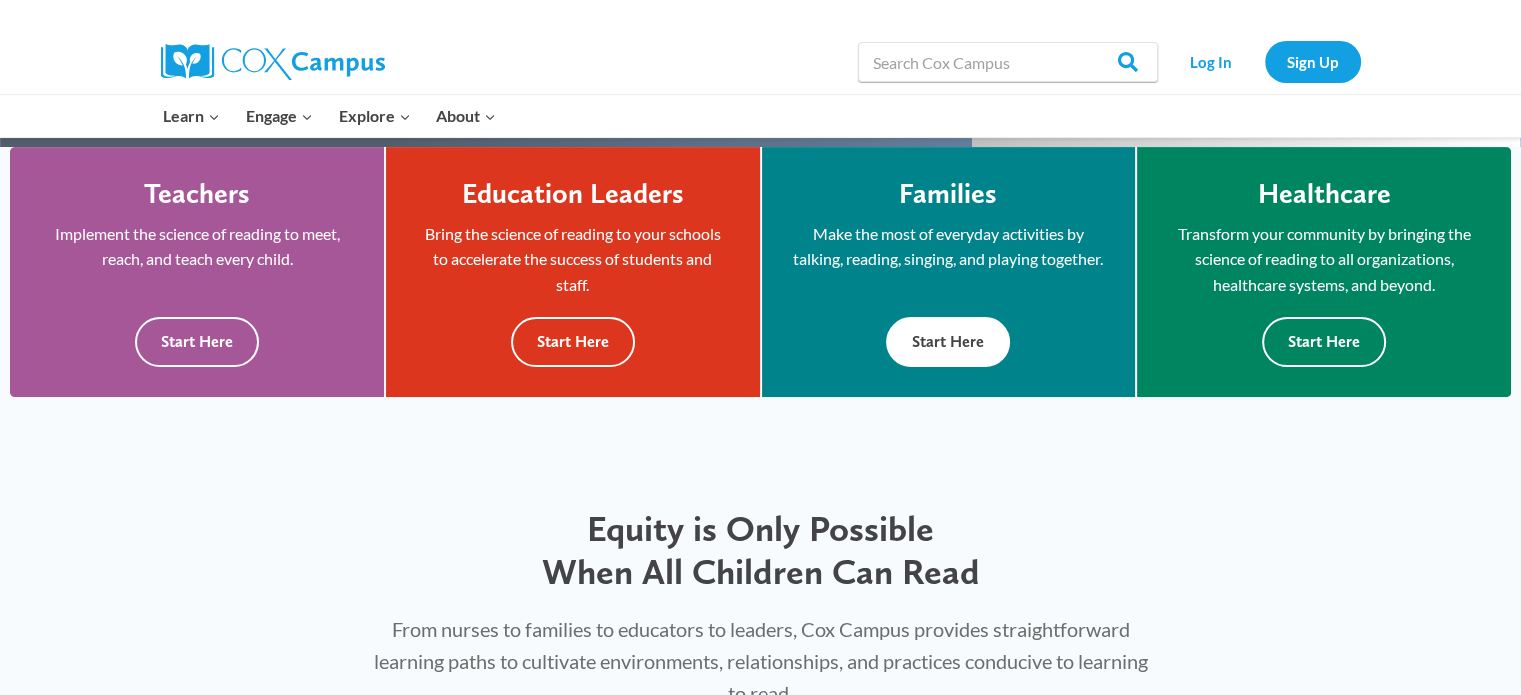 click on "Start Here" at bounding box center [948, 341] 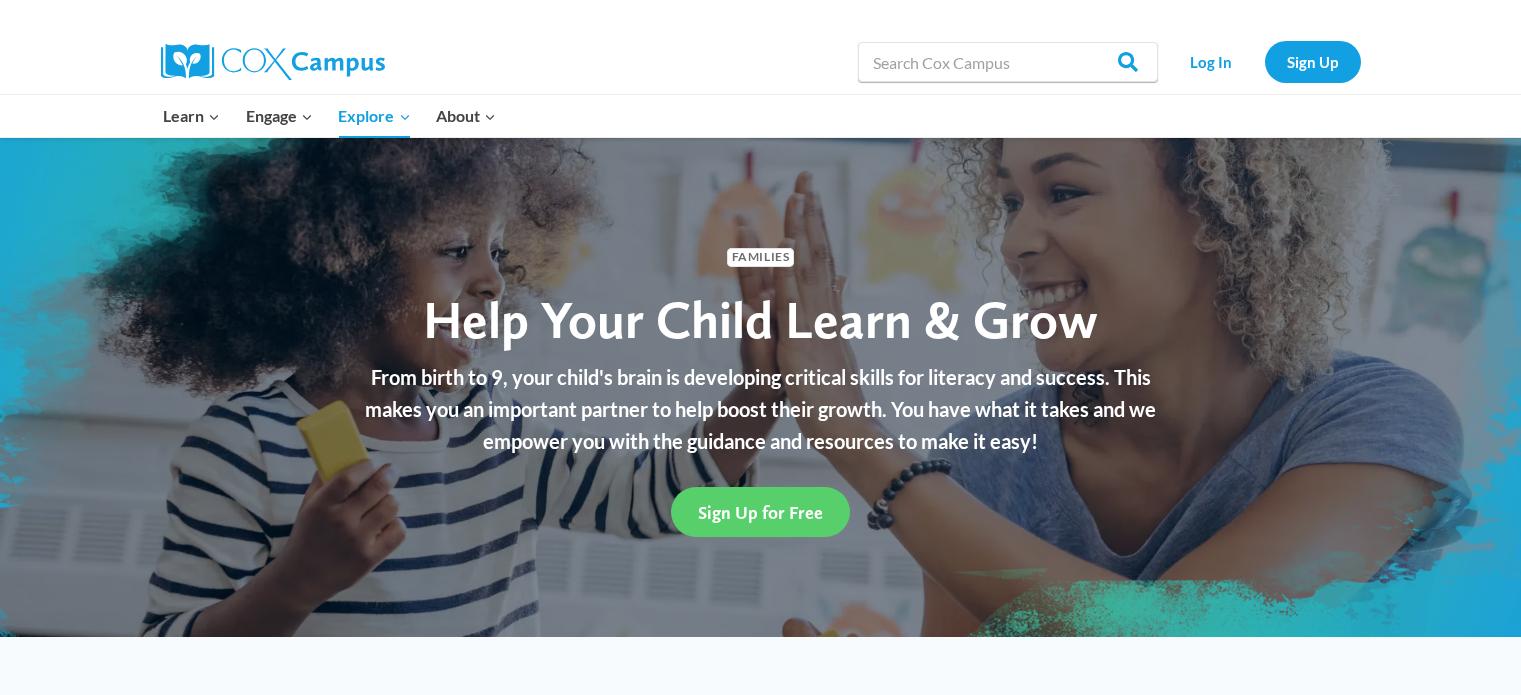 scroll, scrollTop: 0, scrollLeft: 0, axis: both 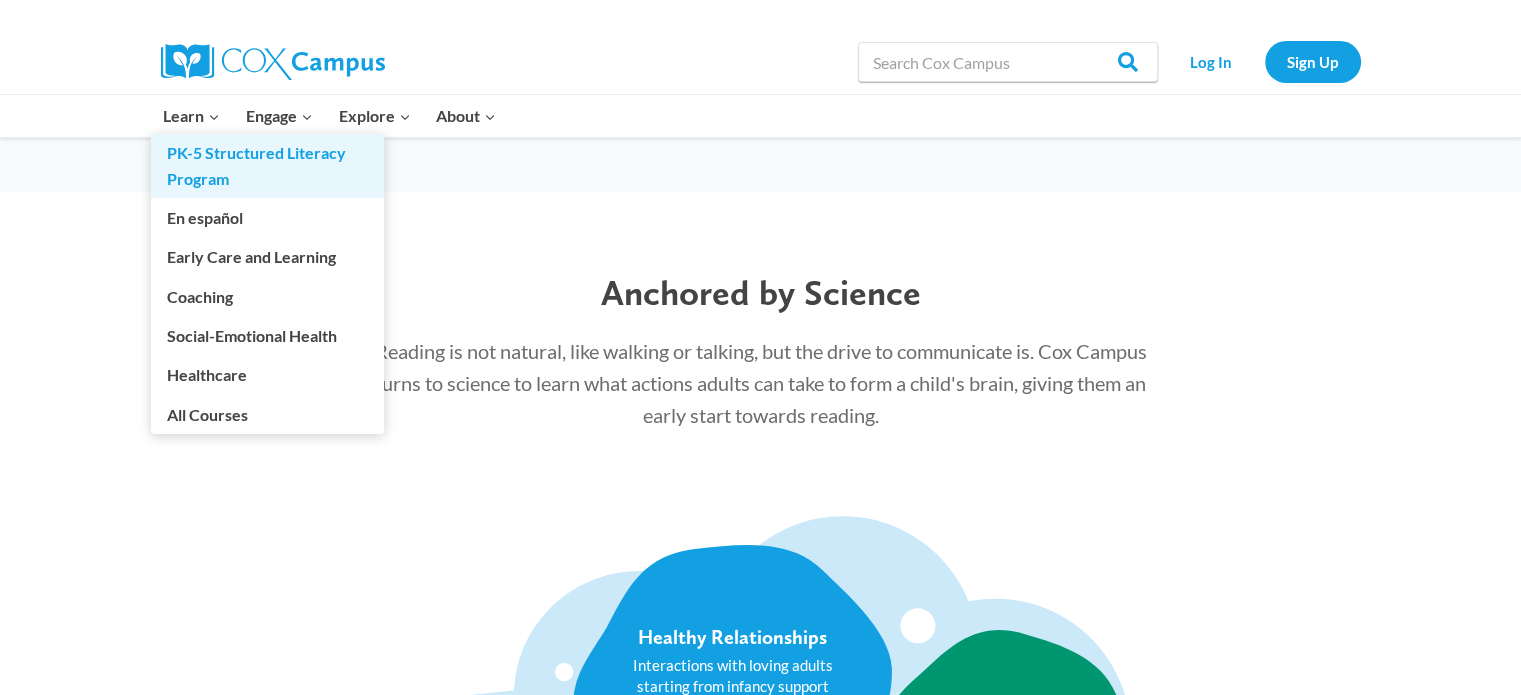 click on "PK-5 Structured Literacy Program" at bounding box center [267, 166] 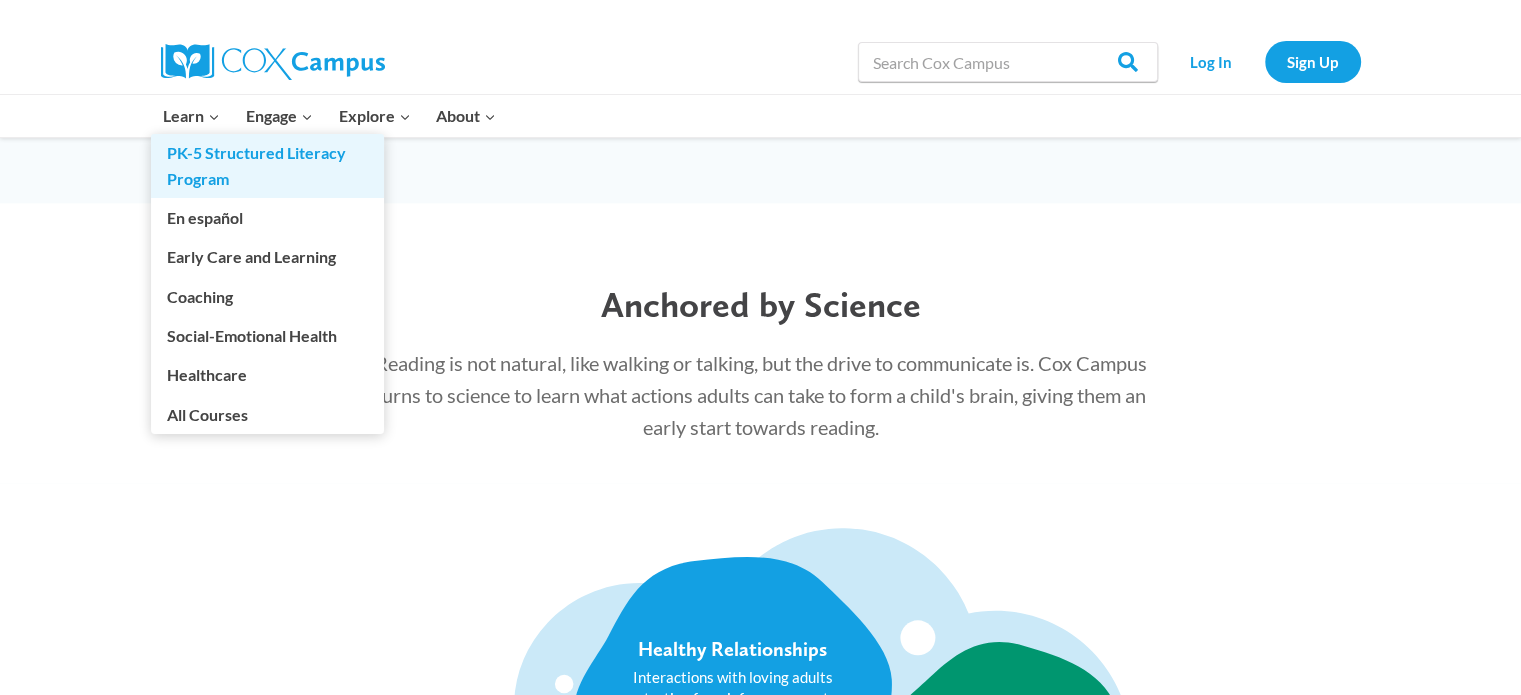 scroll, scrollTop: 1994, scrollLeft: 0, axis: vertical 